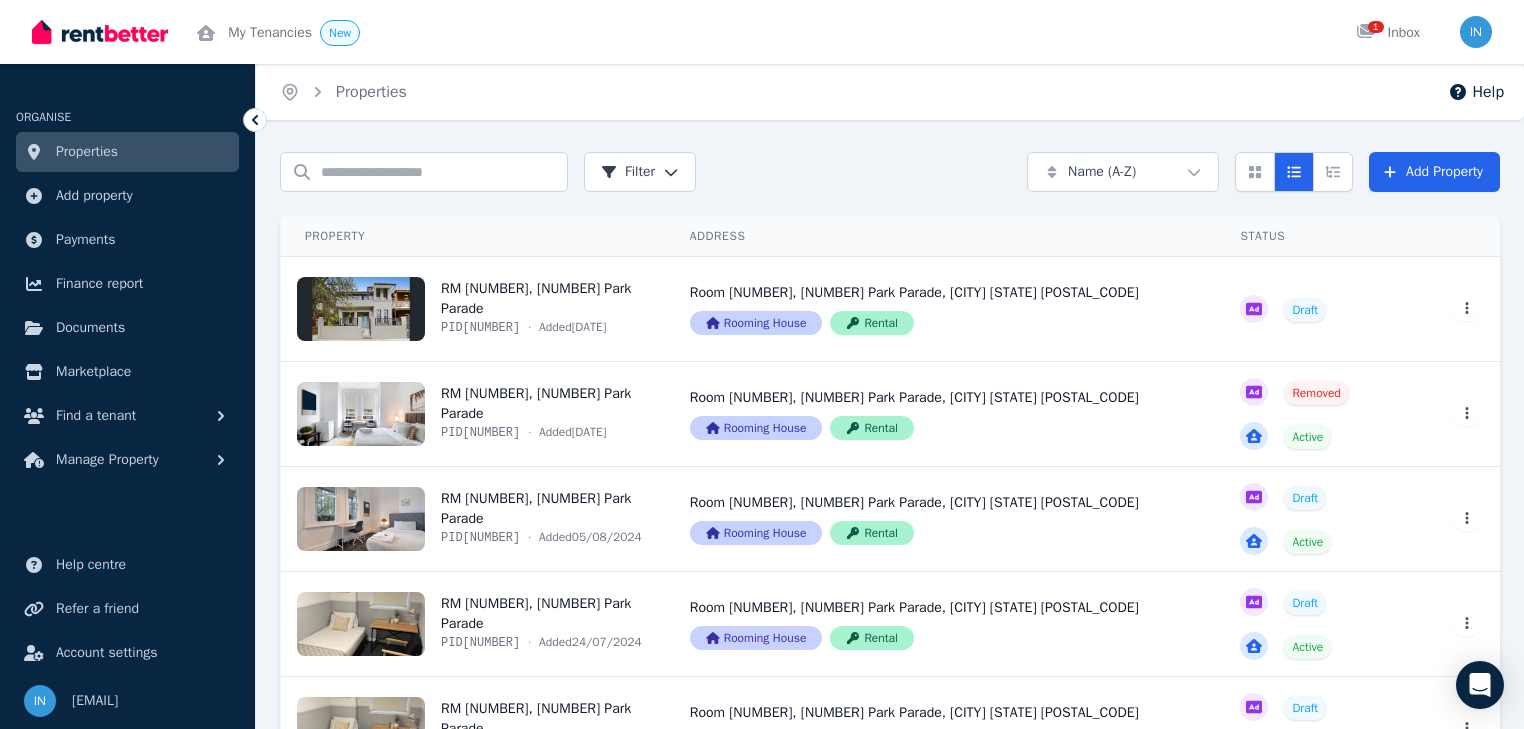 scroll, scrollTop: 560, scrollLeft: 0, axis: vertical 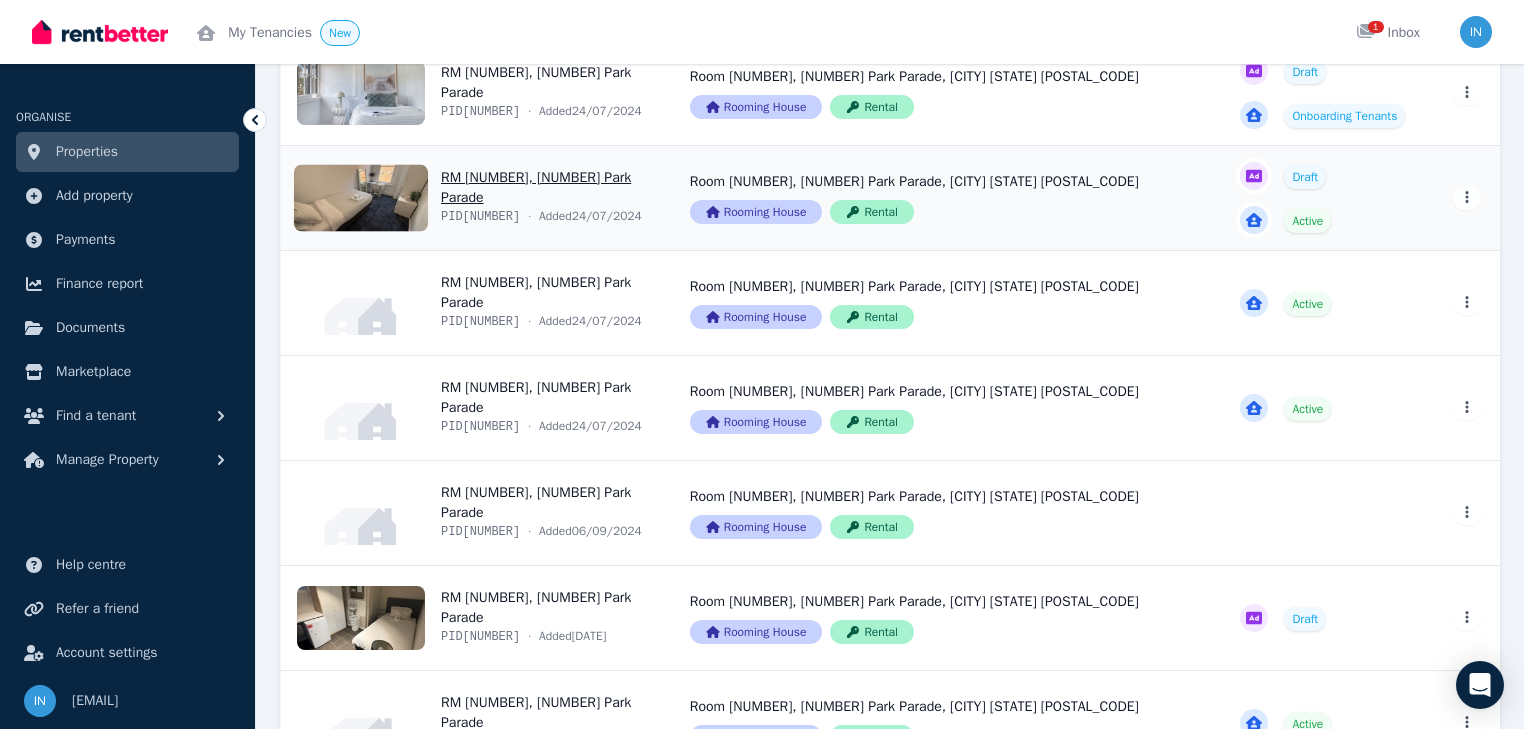 click on "View property details" at bounding box center (473, 198) 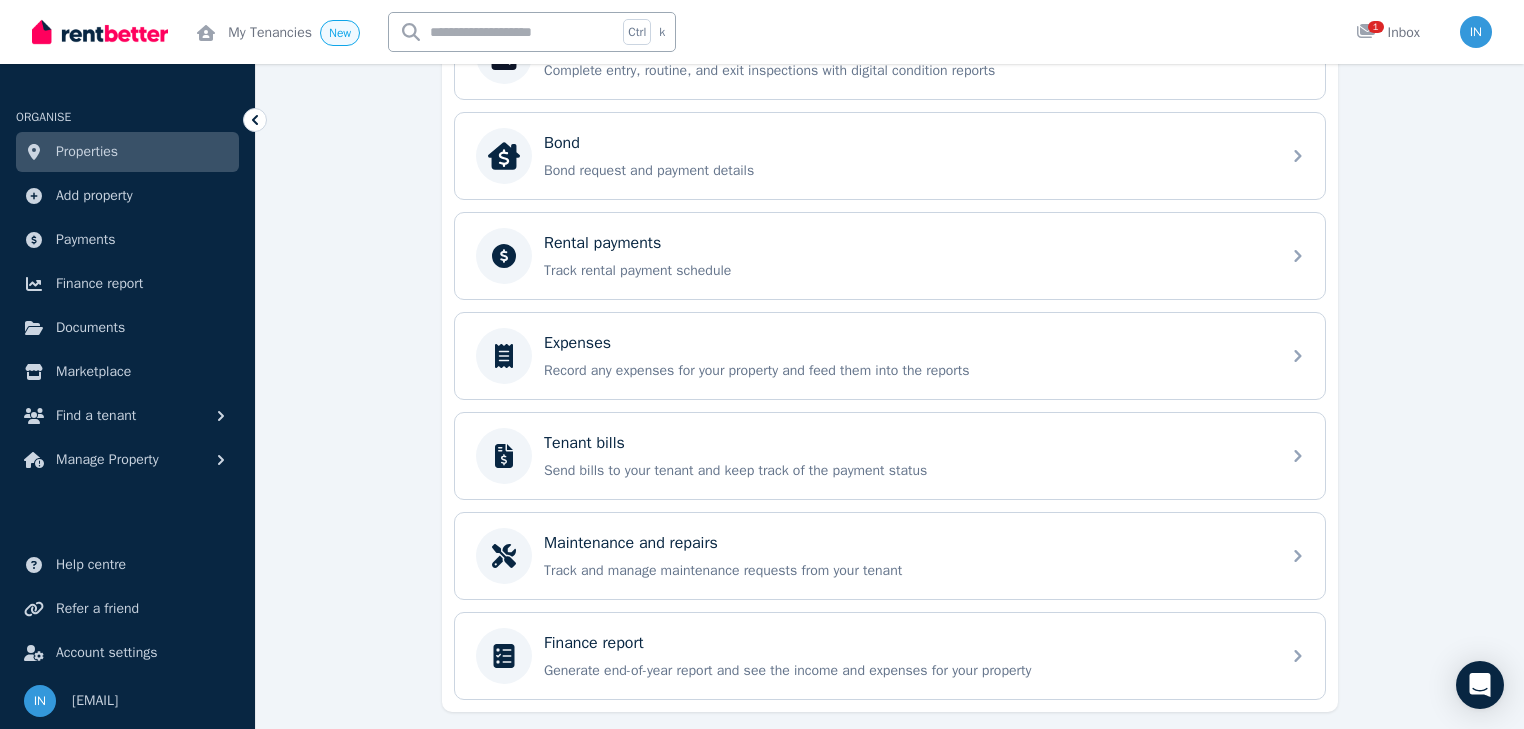 scroll, scrollTop: 771, scrollLeft: 0, axis: vertical 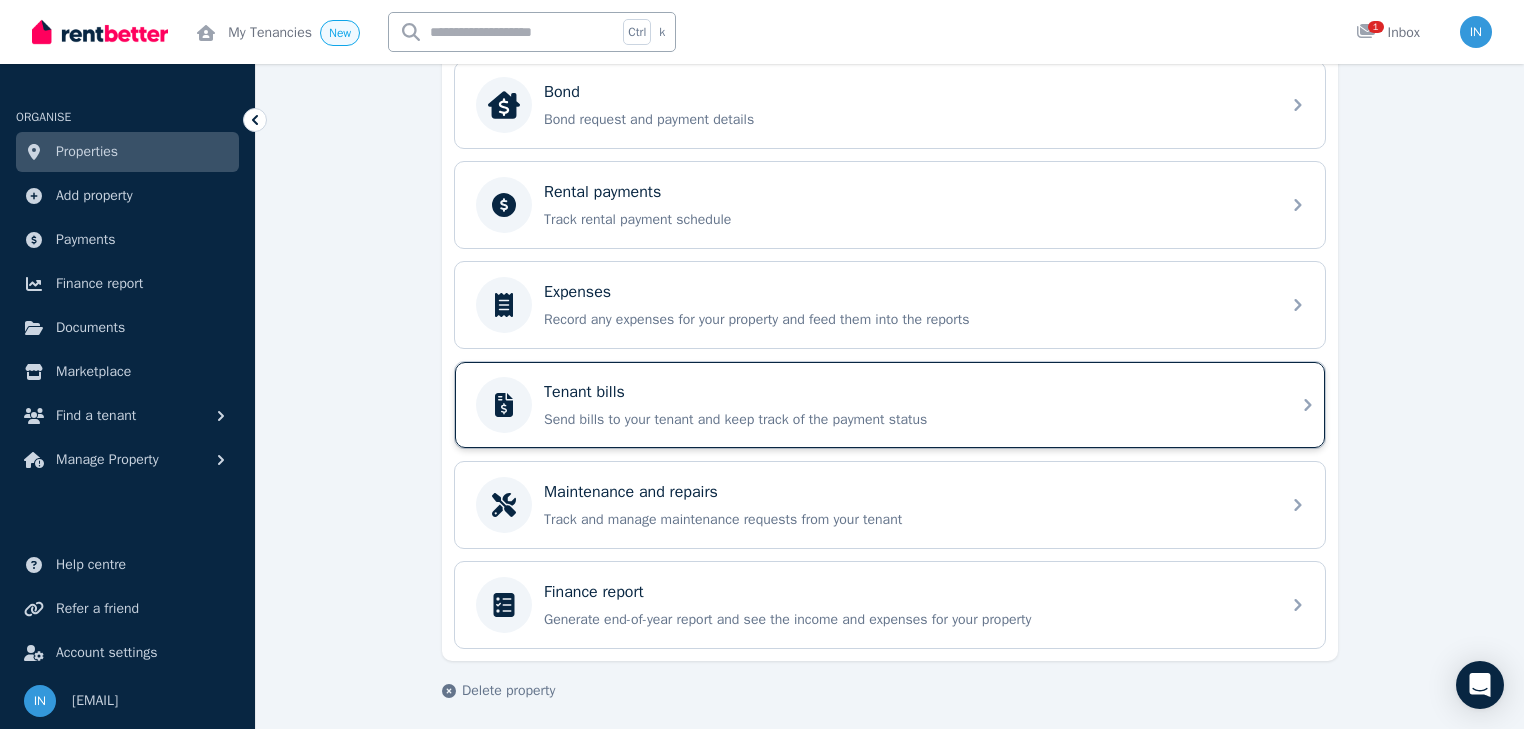click on "Tenant bills" at bounding box center [906, 392] 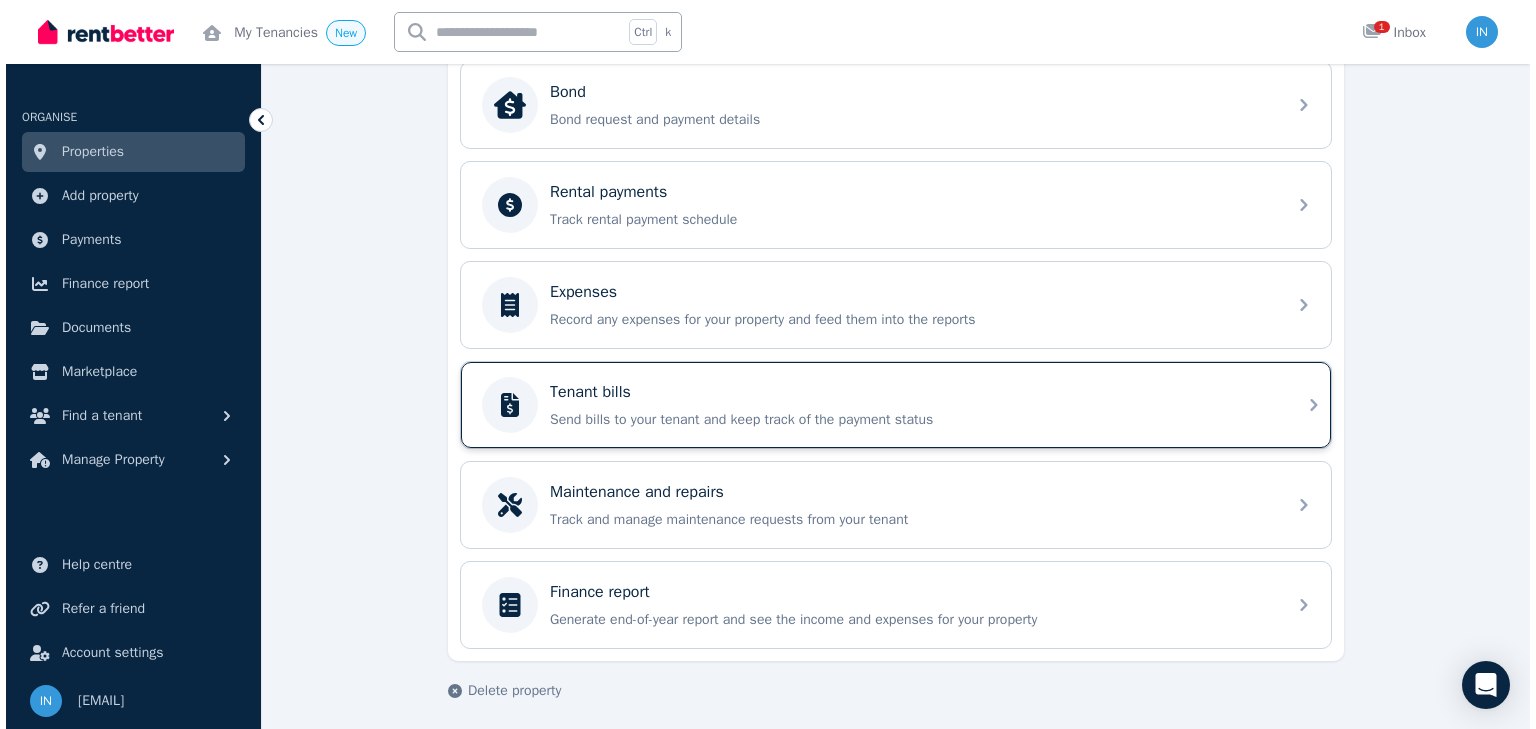 scroll, scrollTop: 0, scrollLeft: 0, axis: both 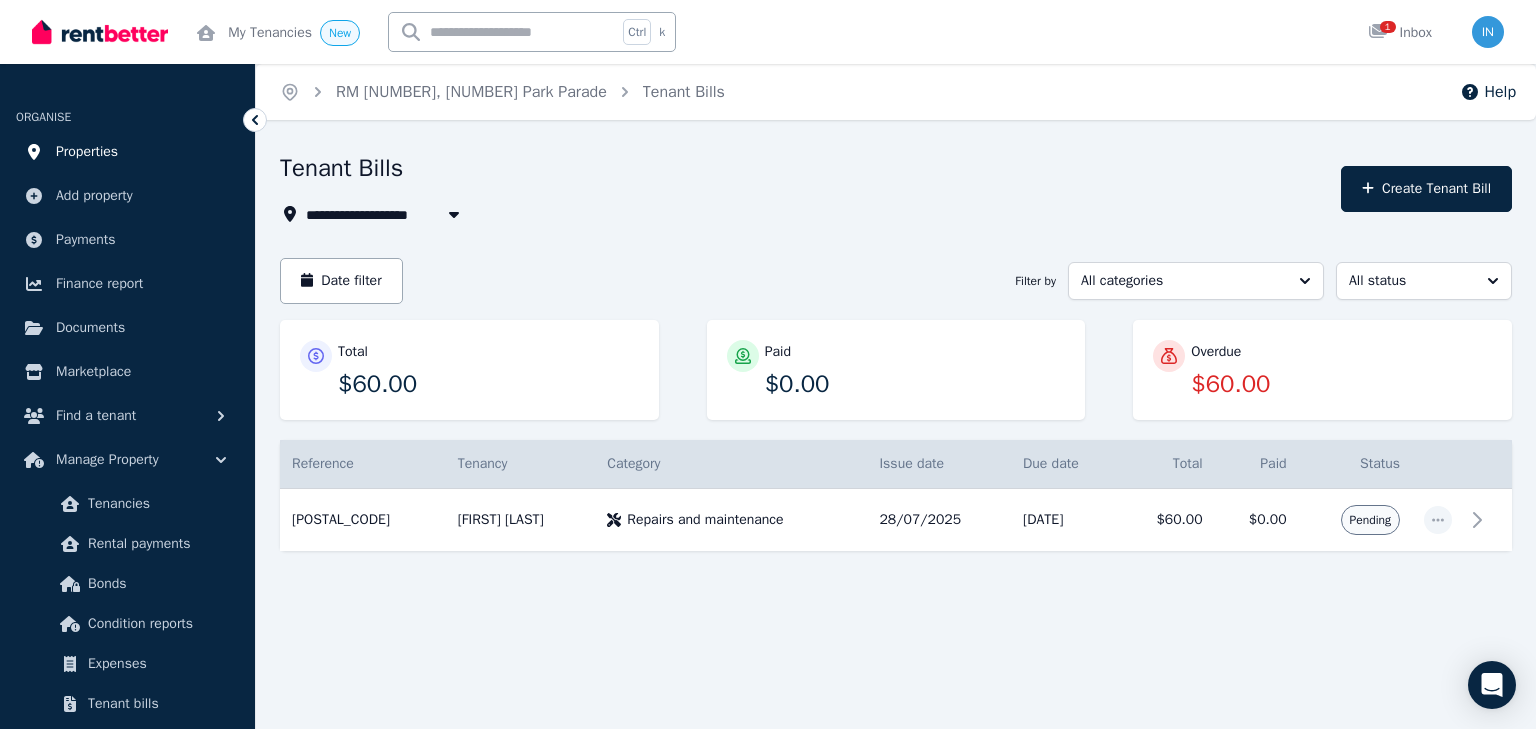 click on "Properties" at bounding box center [87, 152] 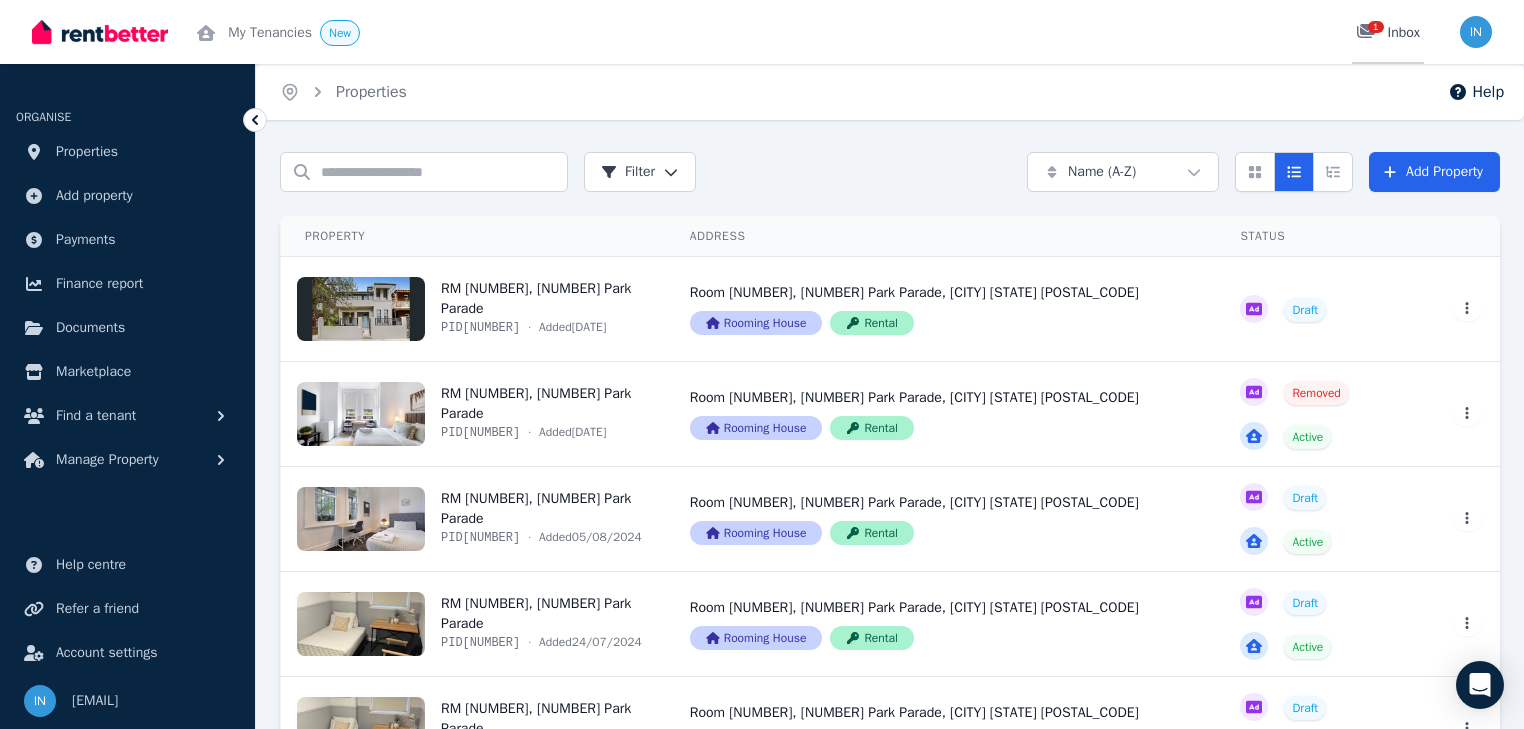 click on "1" at bounding box center (1376, 27) 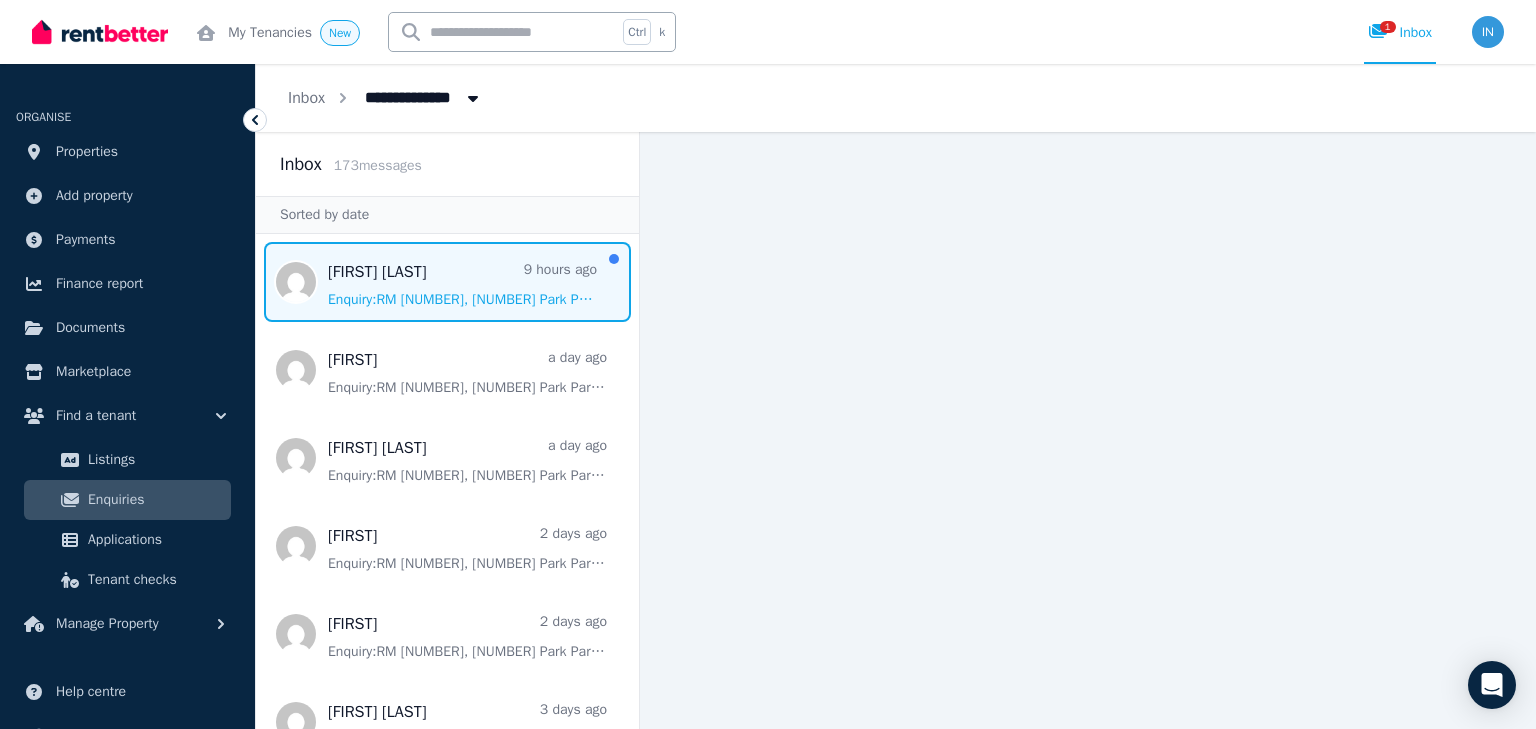click at bounding box center (447, 282) 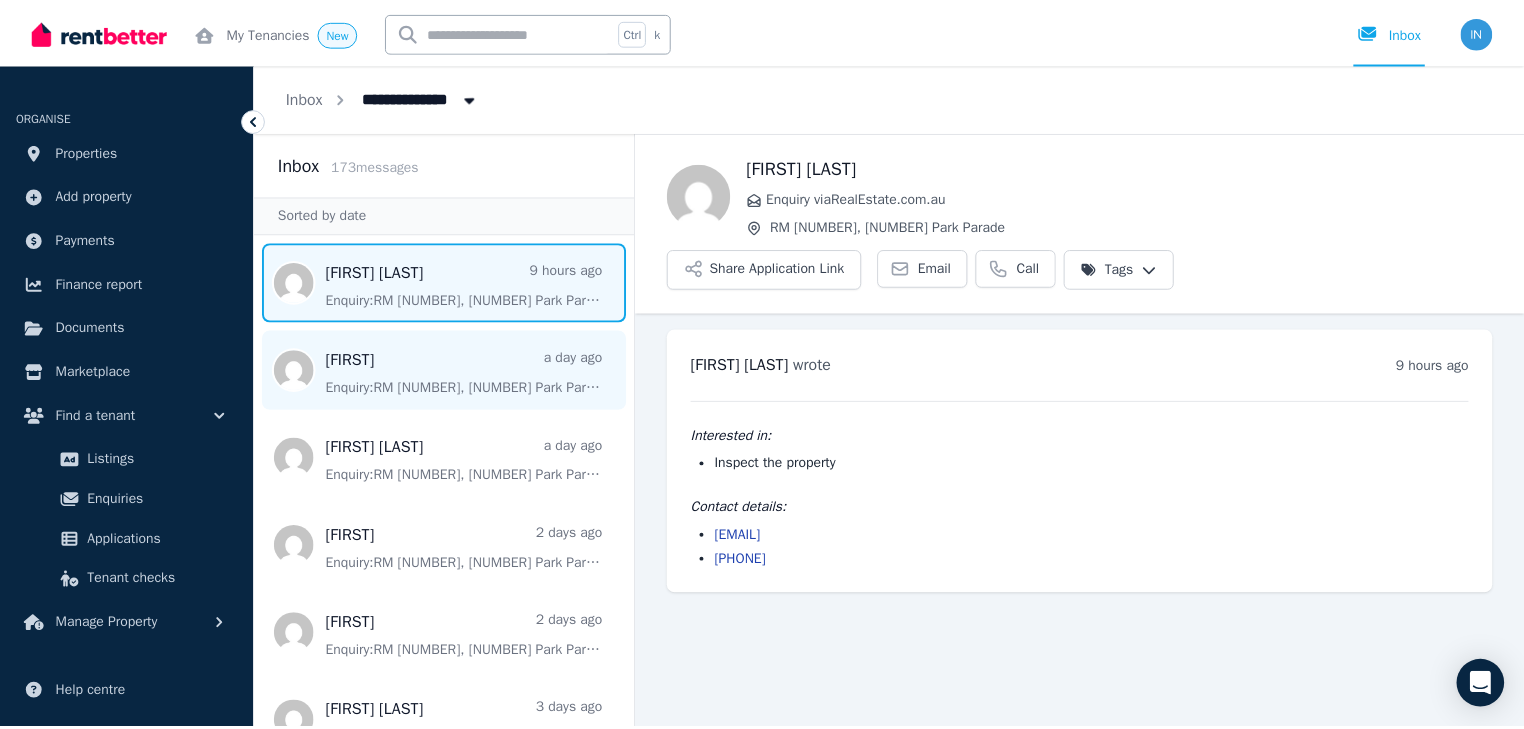 scroll, scrollTop: 80, scrollLeft: 0, axis: vertical 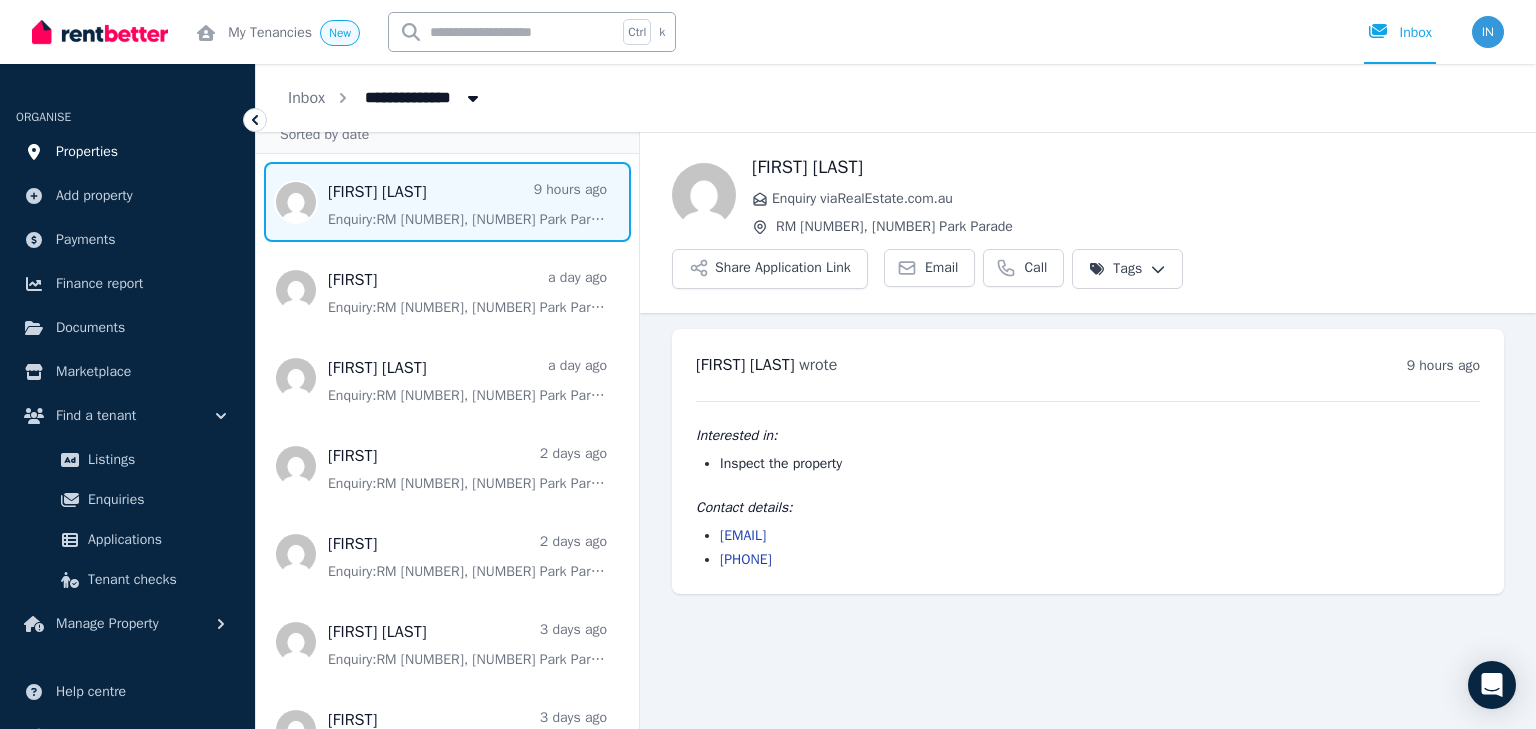 click on "Properties" at bounding box center [87, 152] 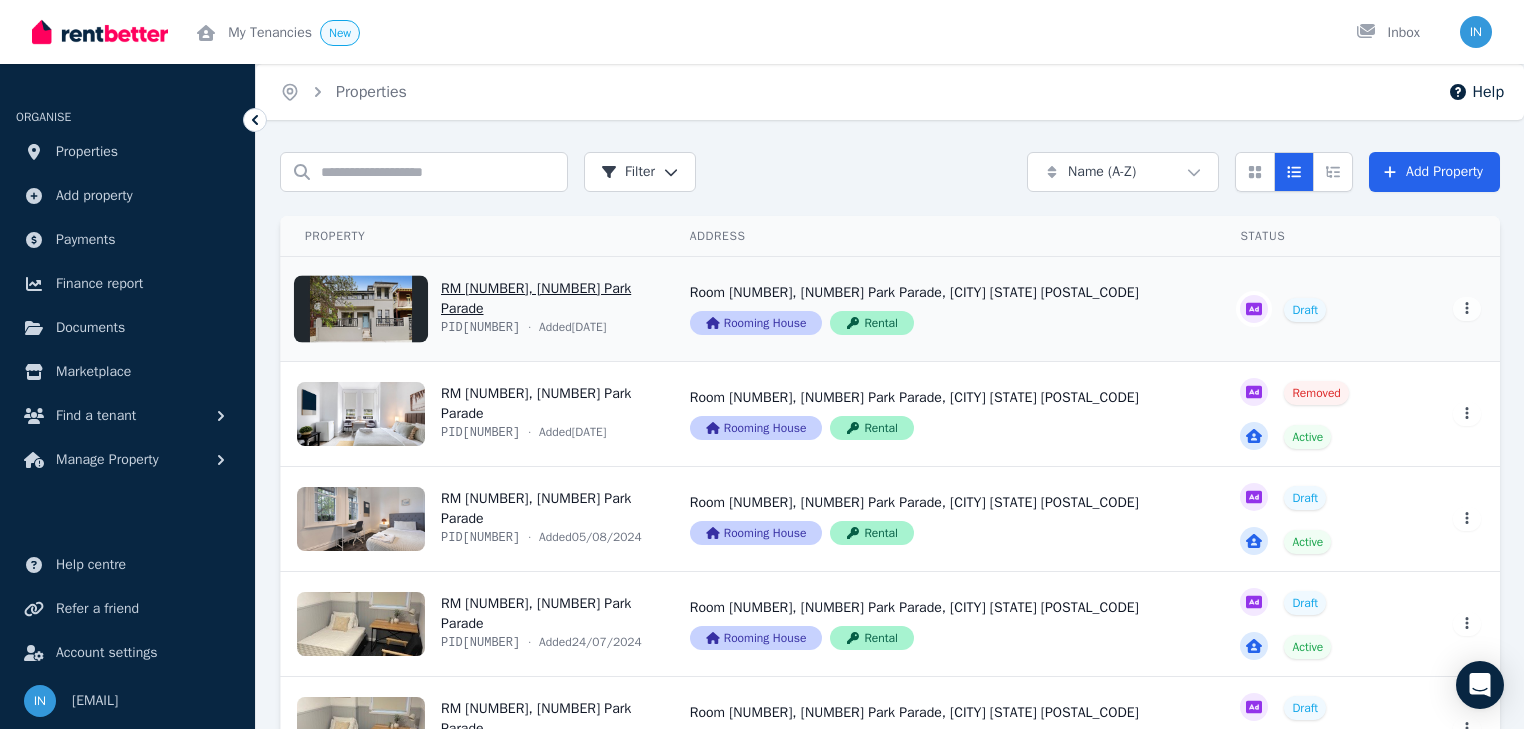 click on "View property details" at bounding box center [473, 309] 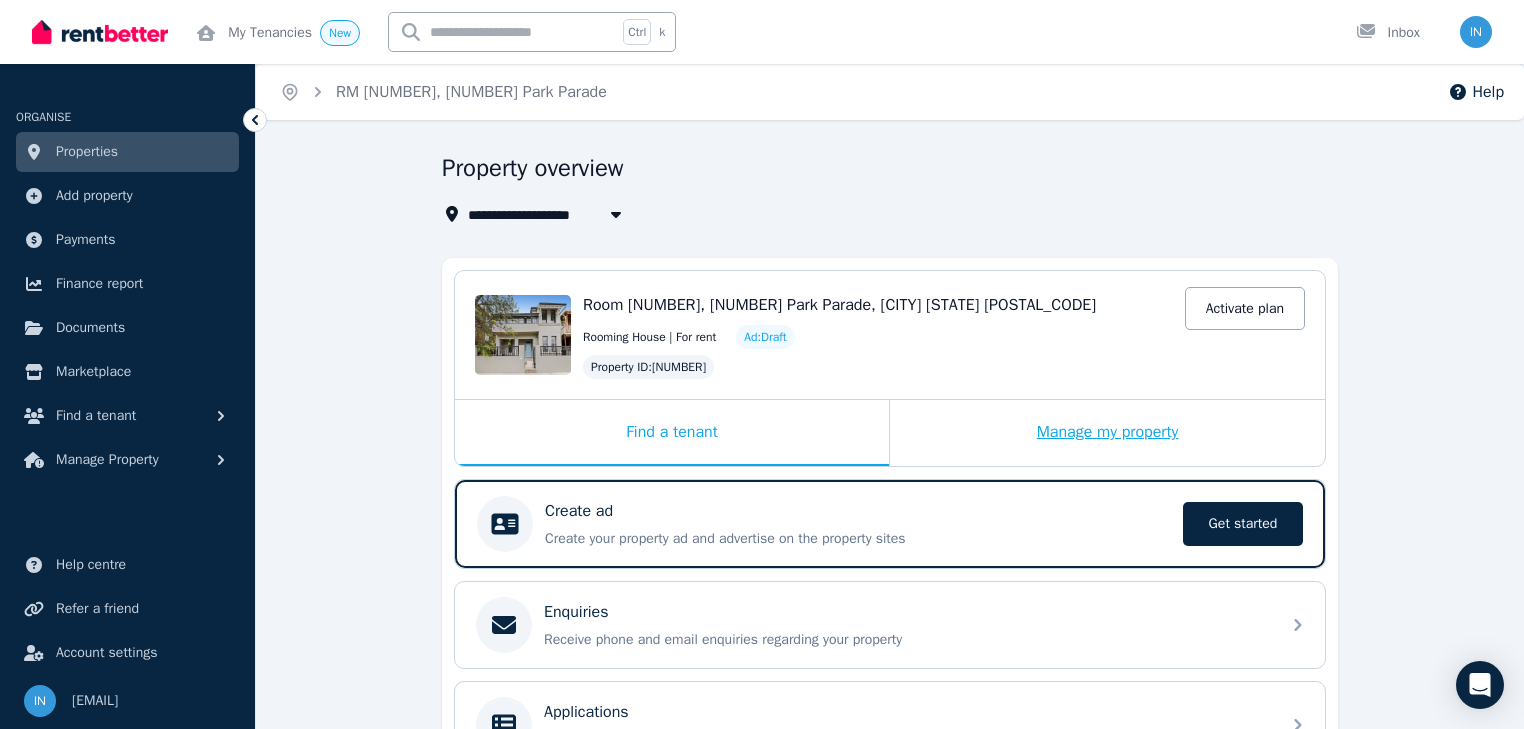 click on "Manage my property" at bounding box center (1107, 433) 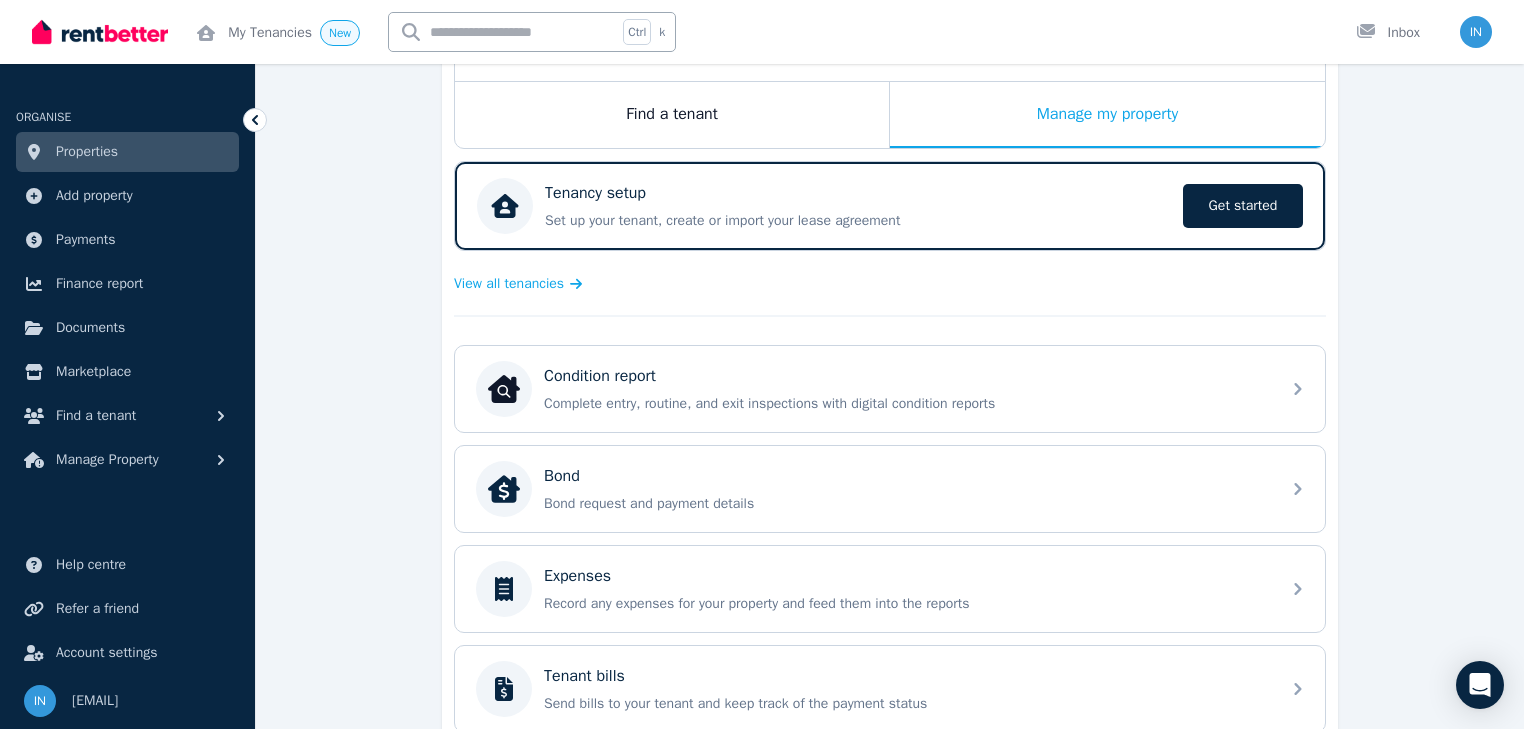 scroll, scrollTop: 320, scrollLeft: 0, axis: vertical 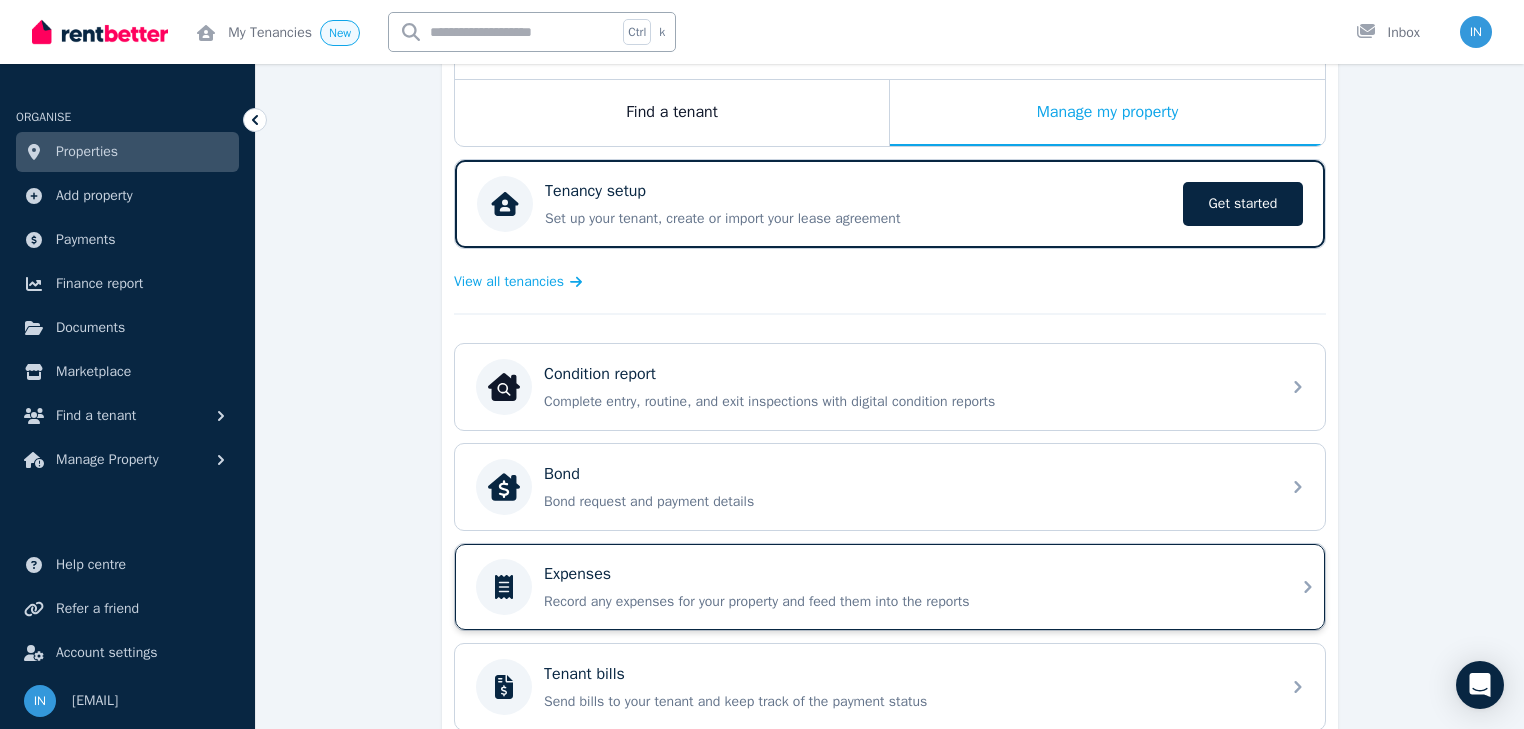 click on "Expenses" at bounding box center [906, 574] 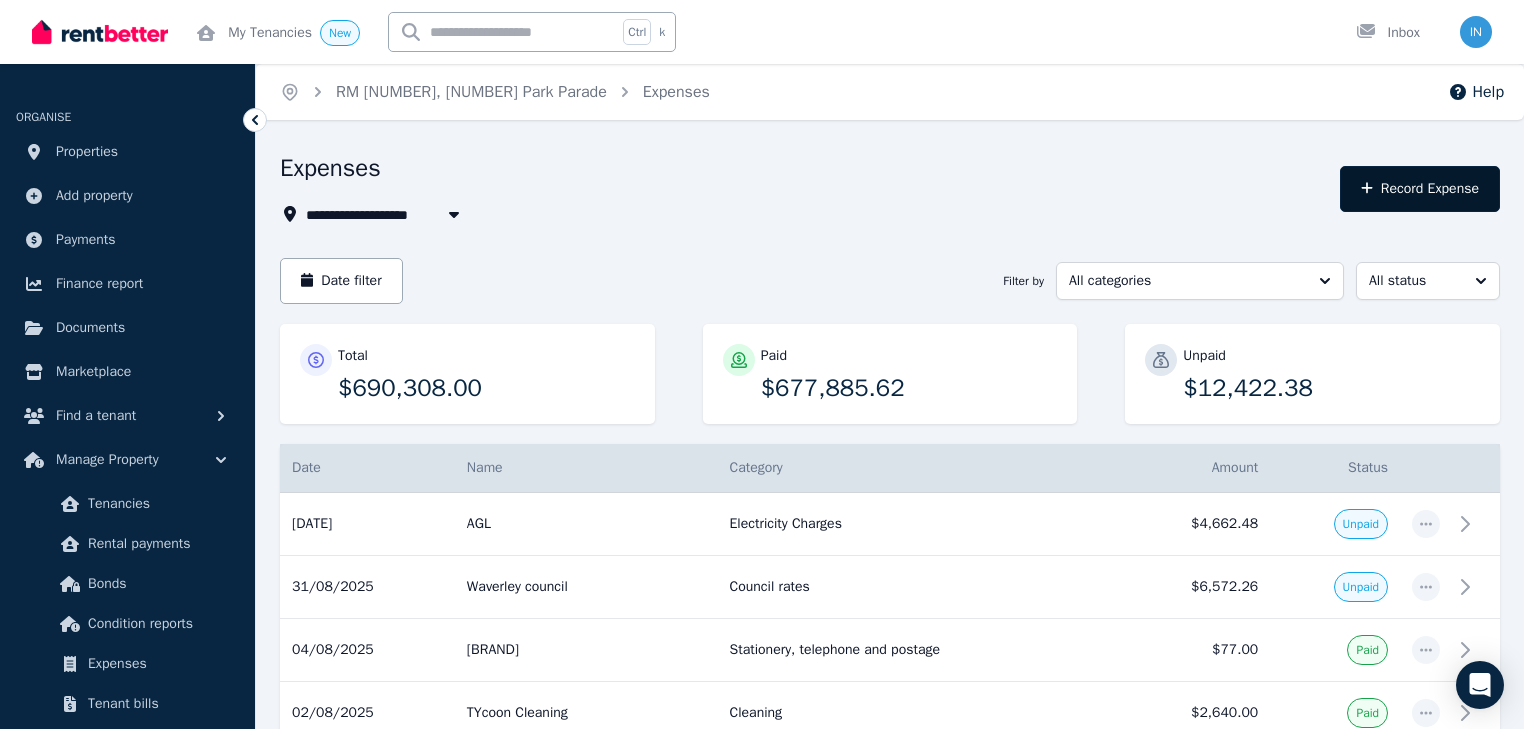 click on "Record Expense" at bounding box center (1420, 189) 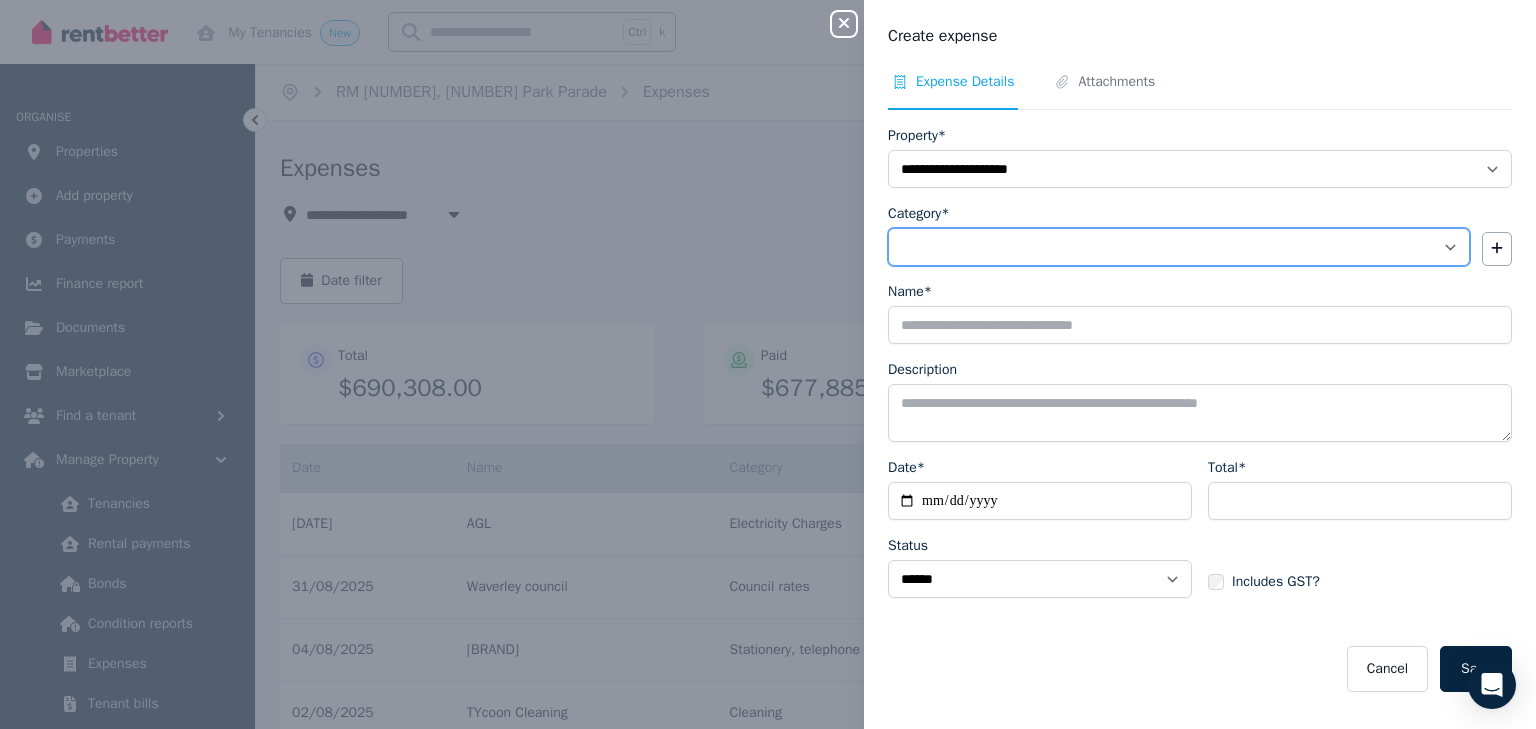 click on "**********" at bounding box center [1179, 247] 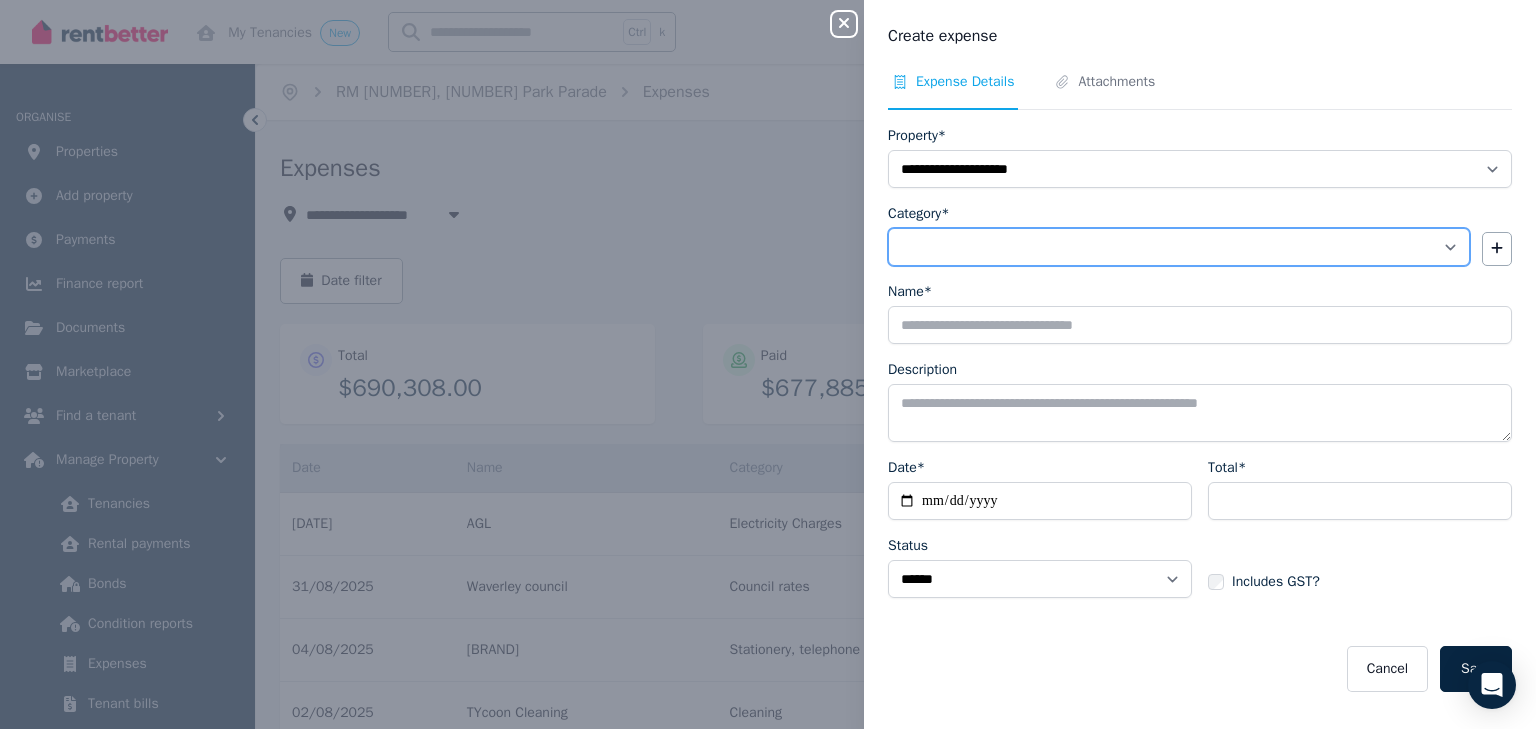 select on "**********" 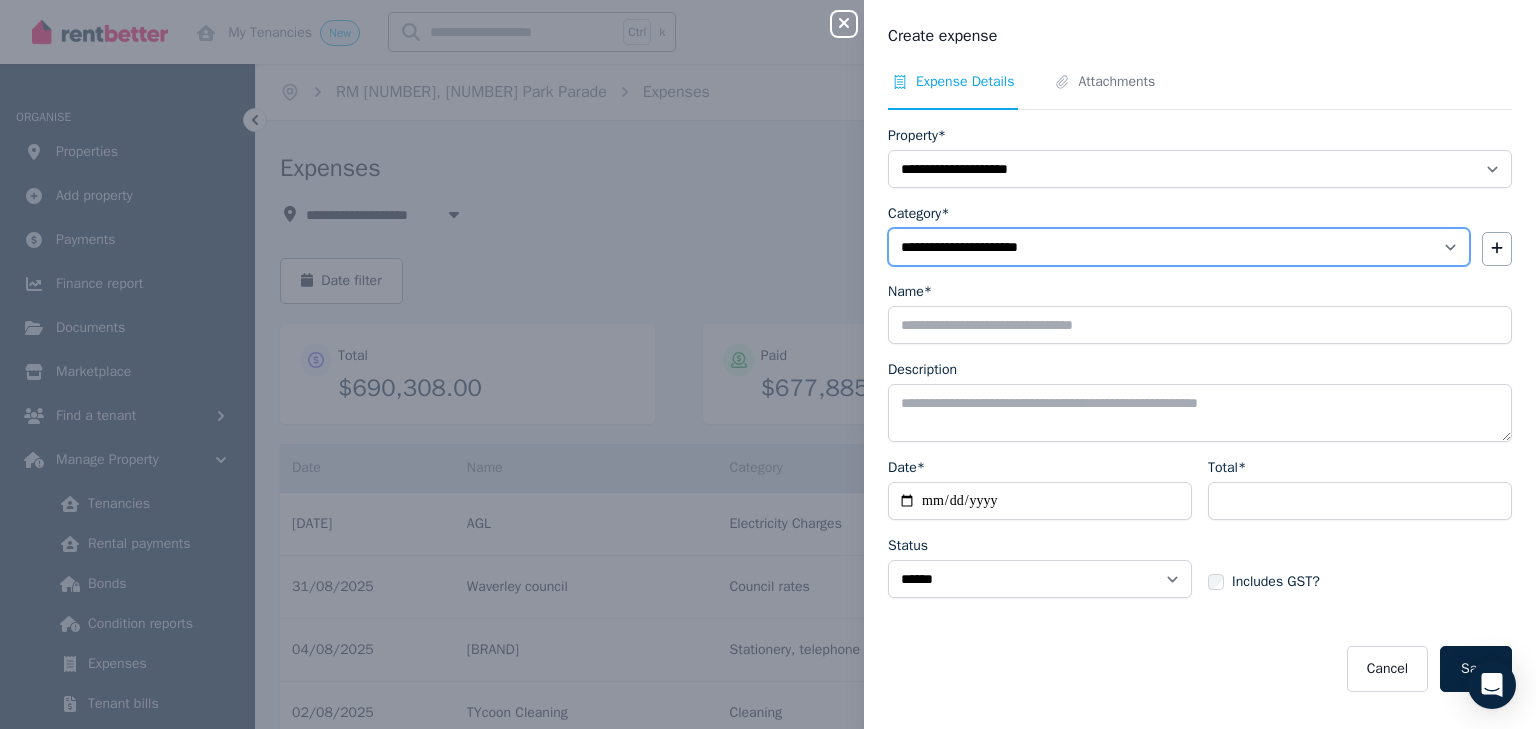 click on "**********" at bounding box center [1179, 247] 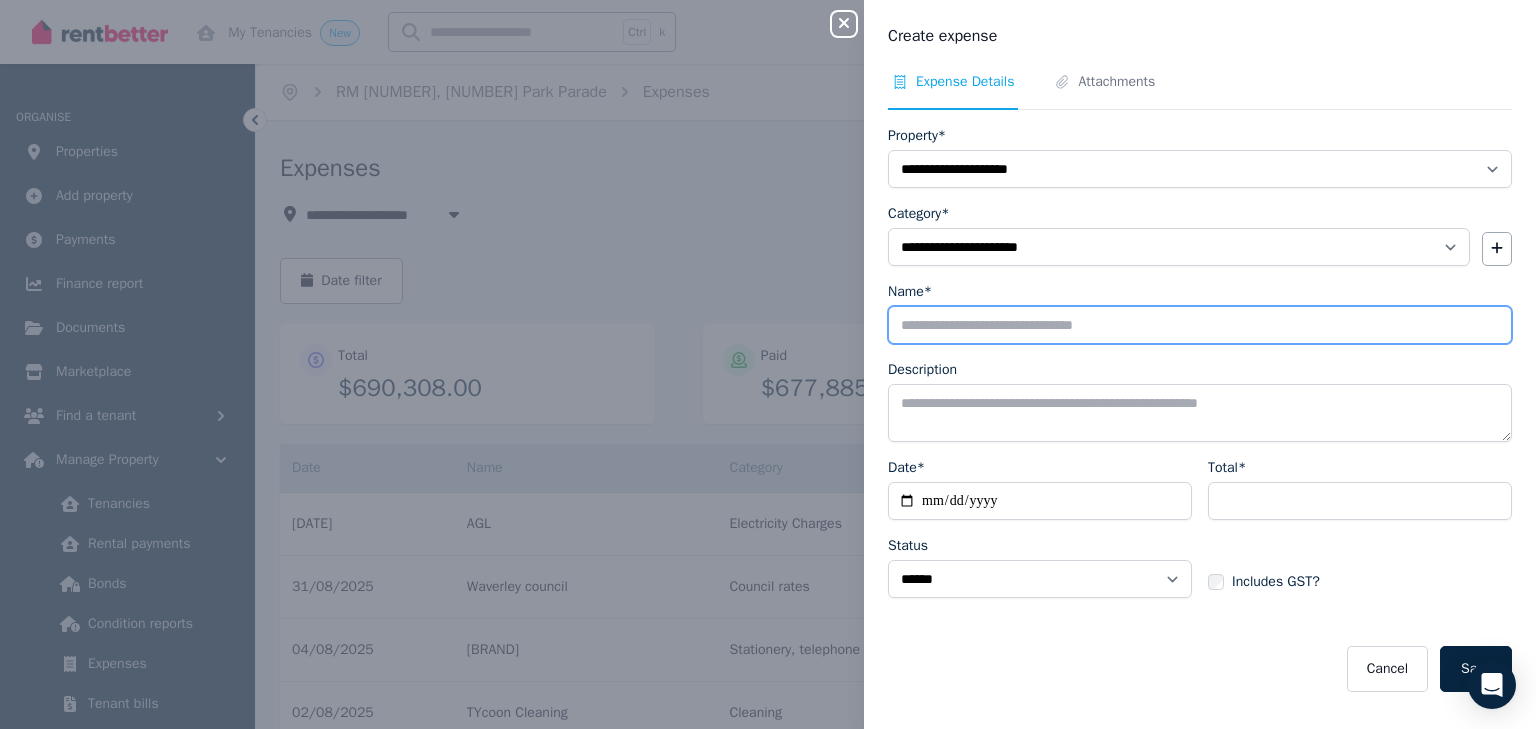 click on "Name*" at bounding box center (1200, 325) 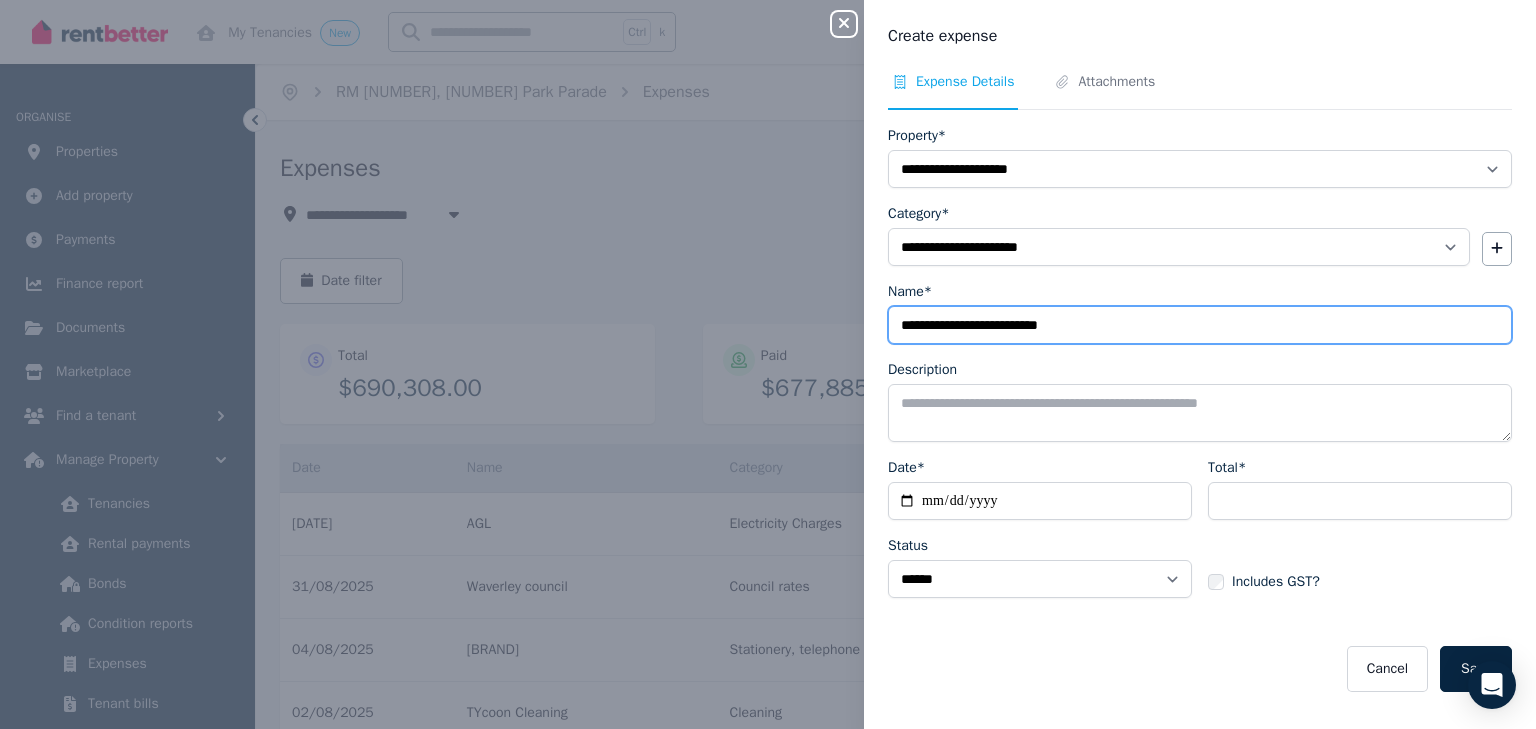 drag, startPoint x: 1116, startPoint y: 326, endPoint x: 903, endPoint y: 333, distance: 213.11499 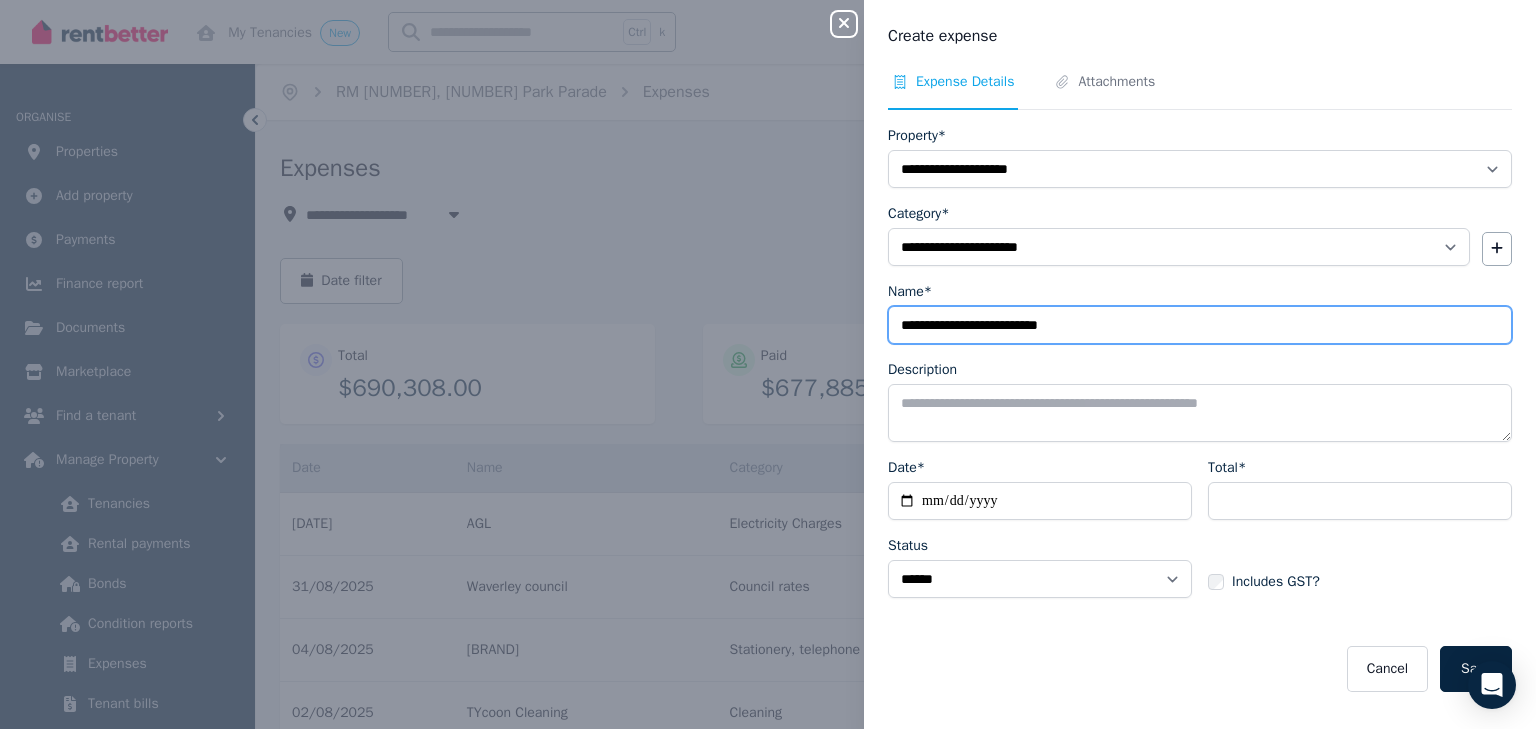 click on "**********" at bounding box center [1200, 325] 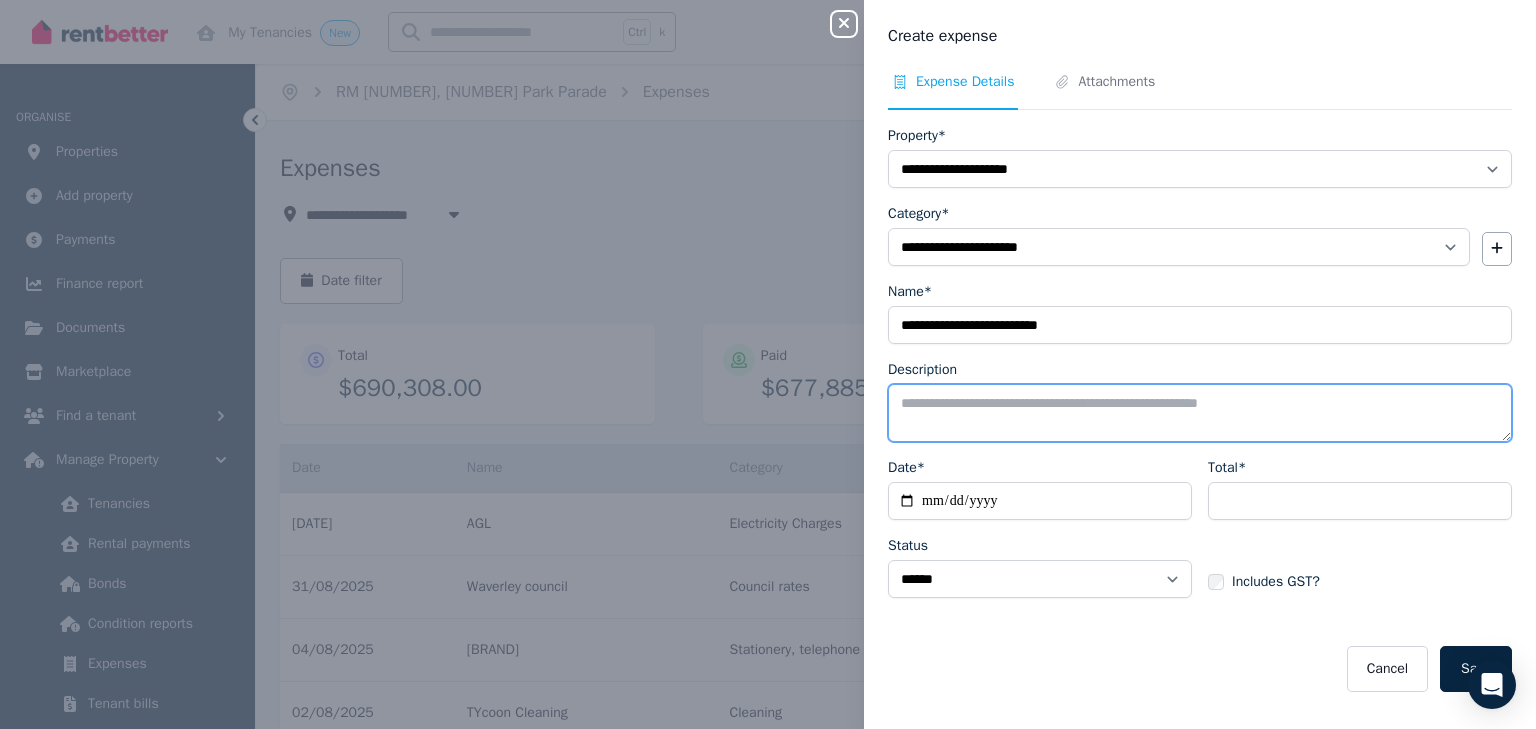 click on "Description" at bounding box center [1200, 413] 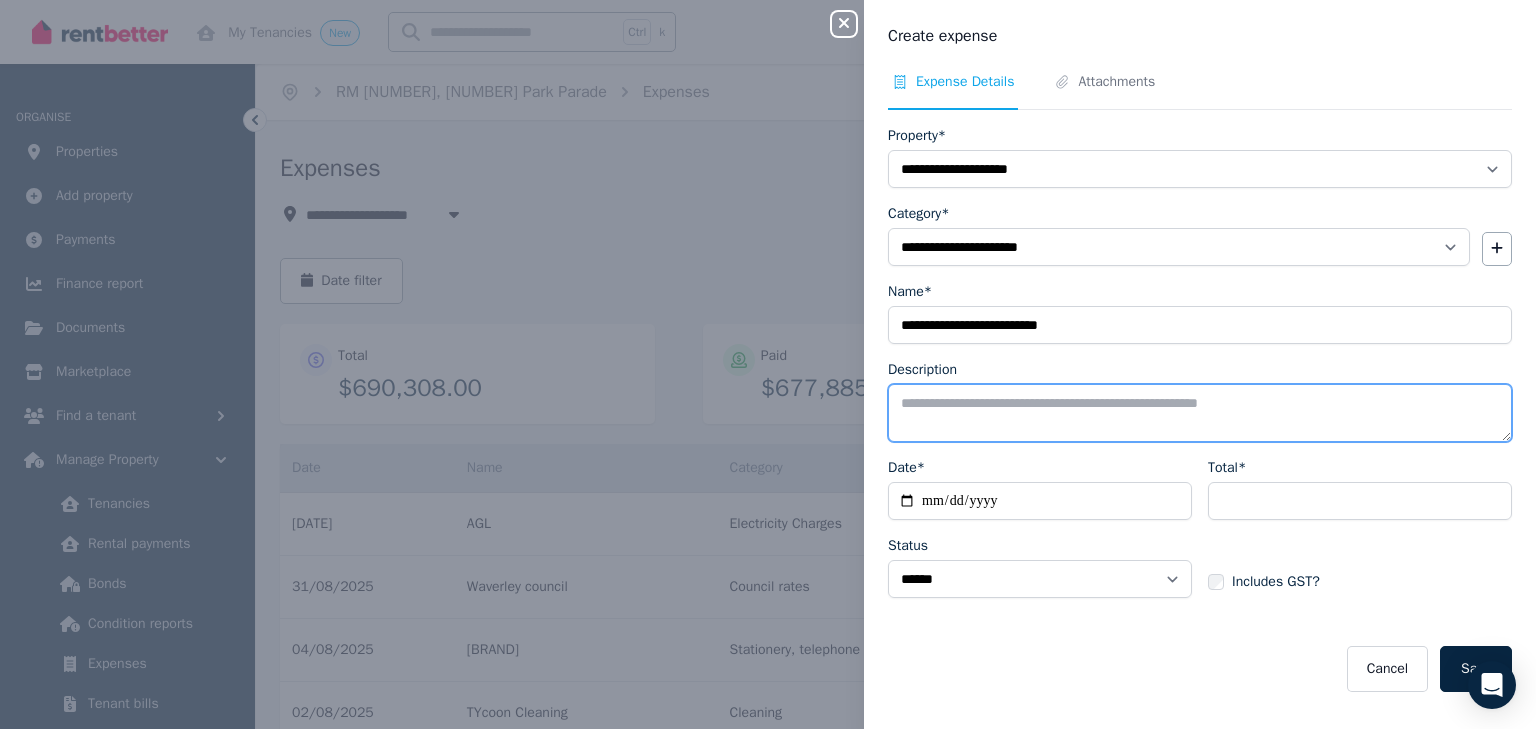 paste on "**********" 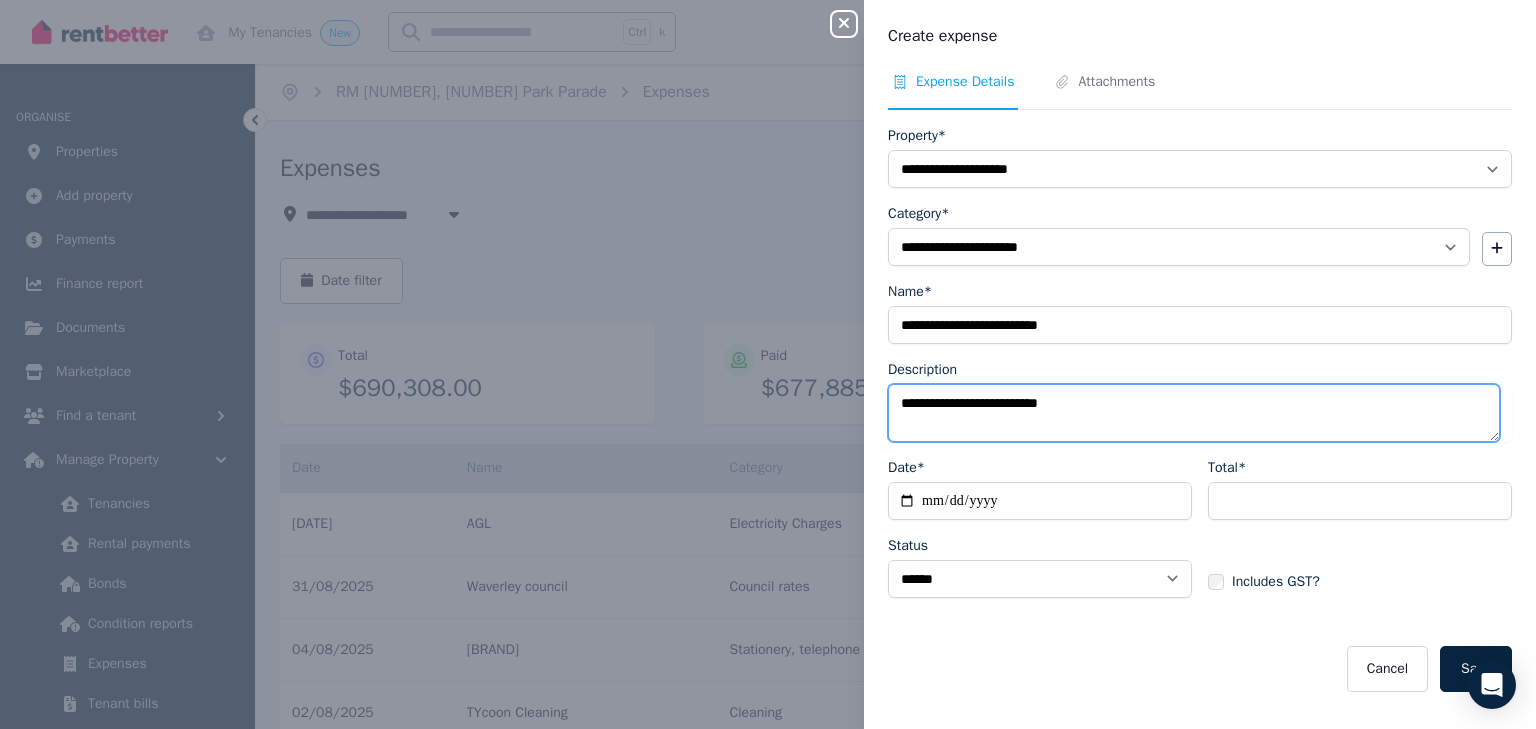 type on "**********" 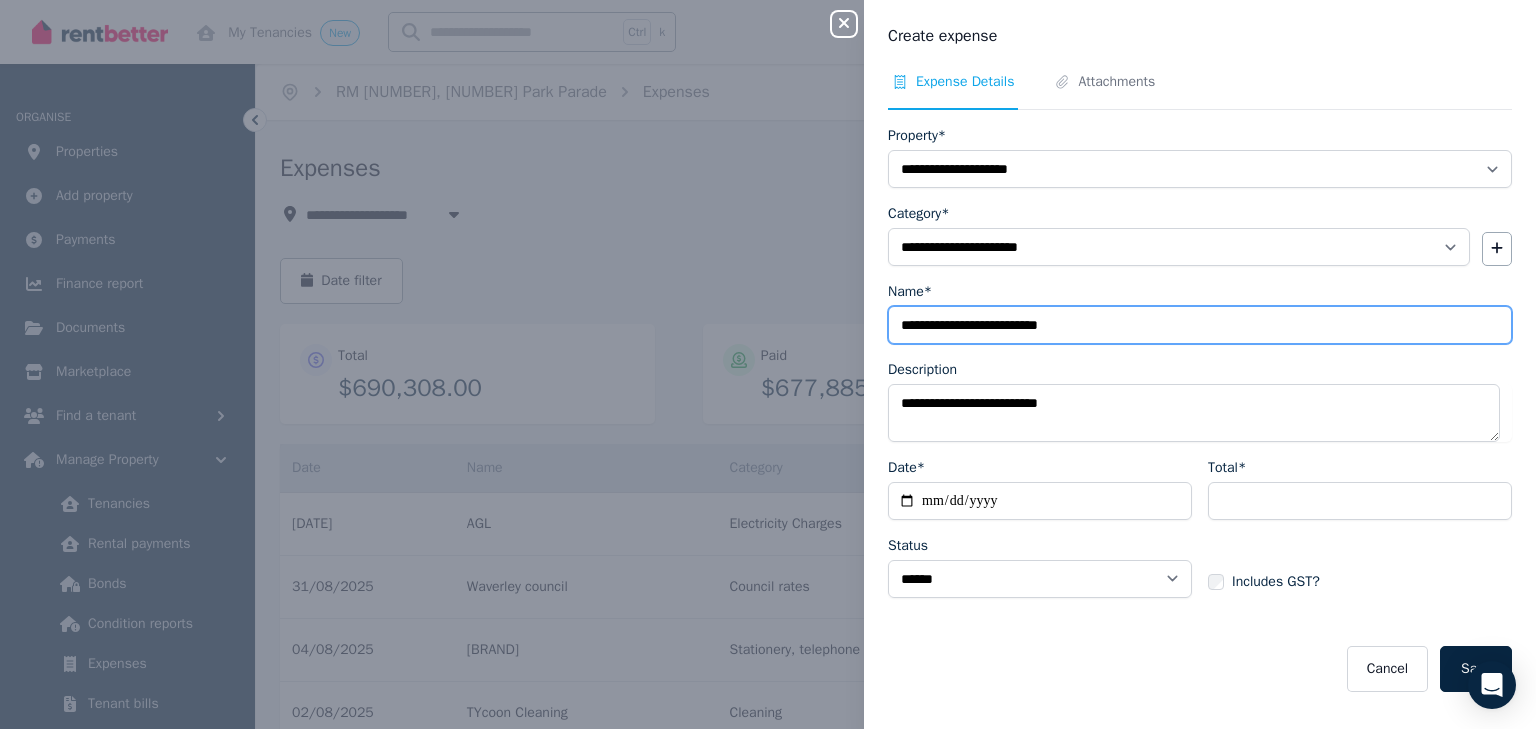 drag, startPoint x: 1096, startPoint y: 321, endPoint x: 762, endPoint y: 313, distance: 334.0958 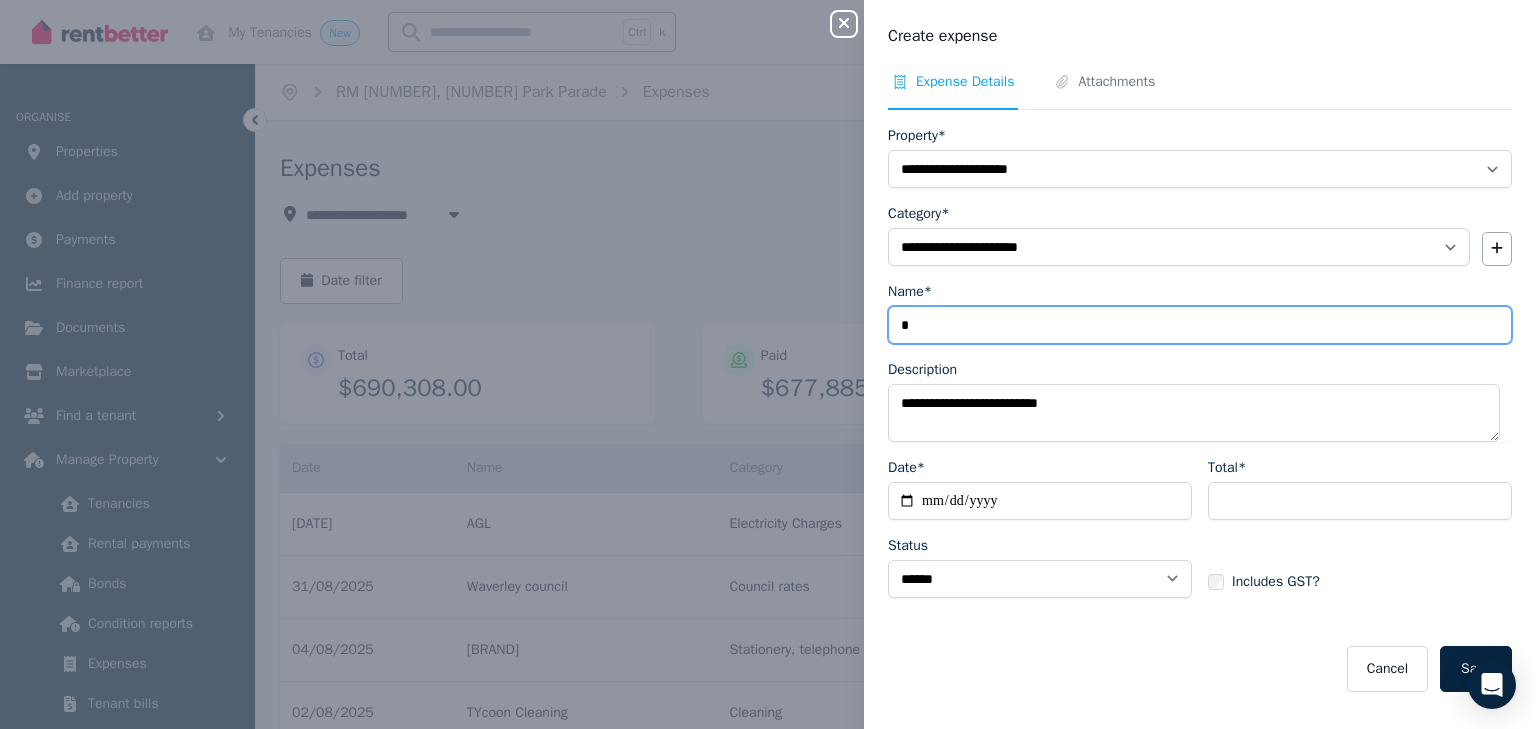 type on "**********" 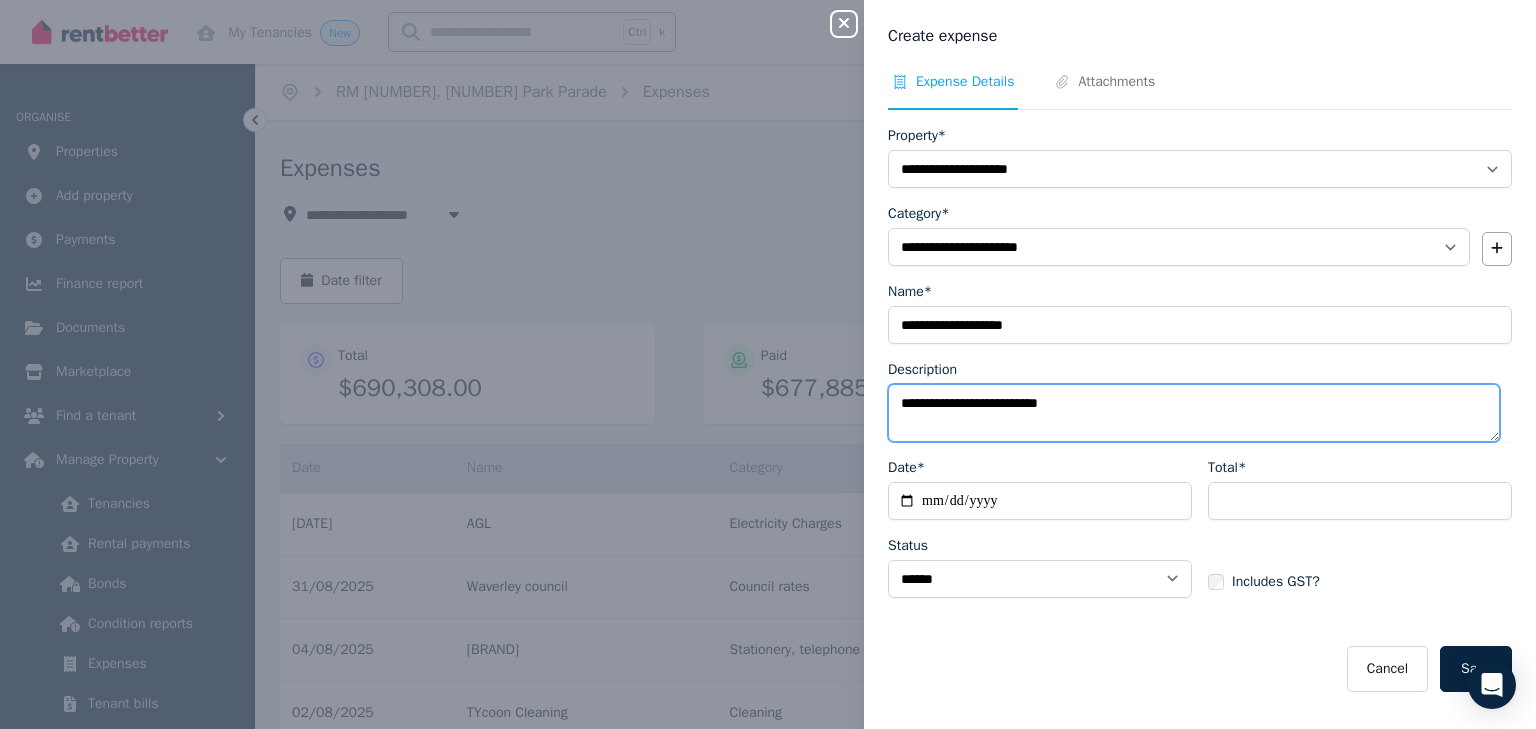 click on "**********" at bounding box center (1194, 413) 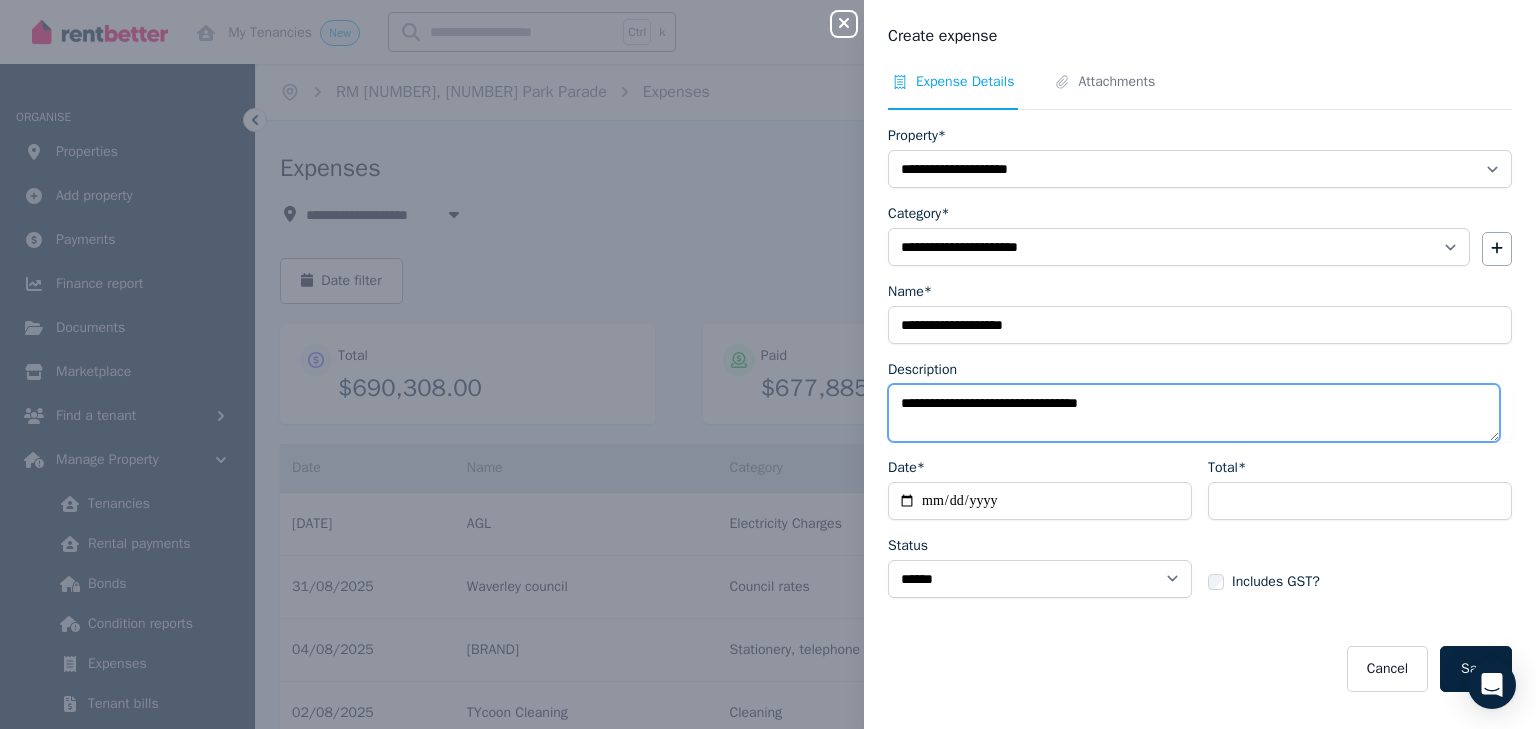 type on "**********" 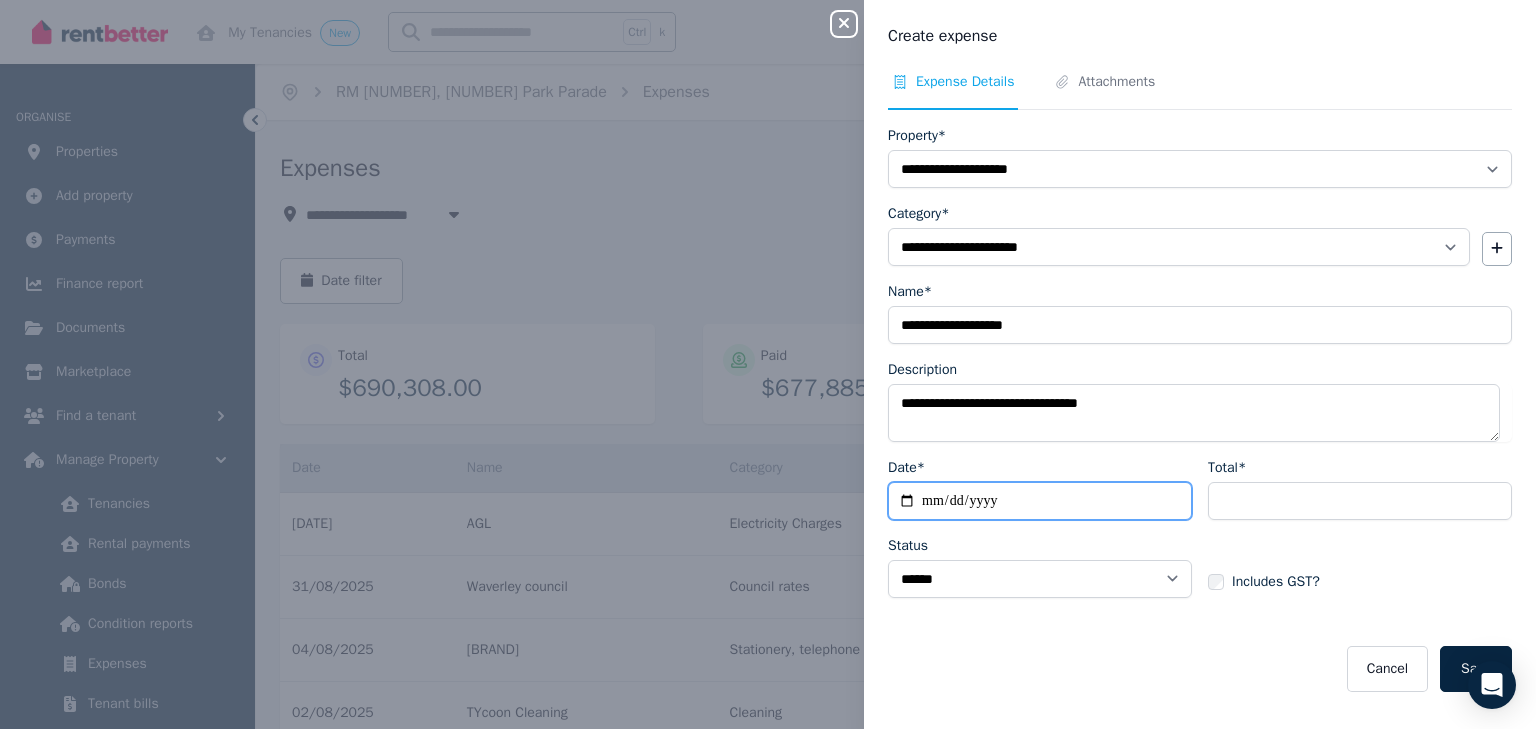 click on "Date*" at bounding box center (1040, 501) 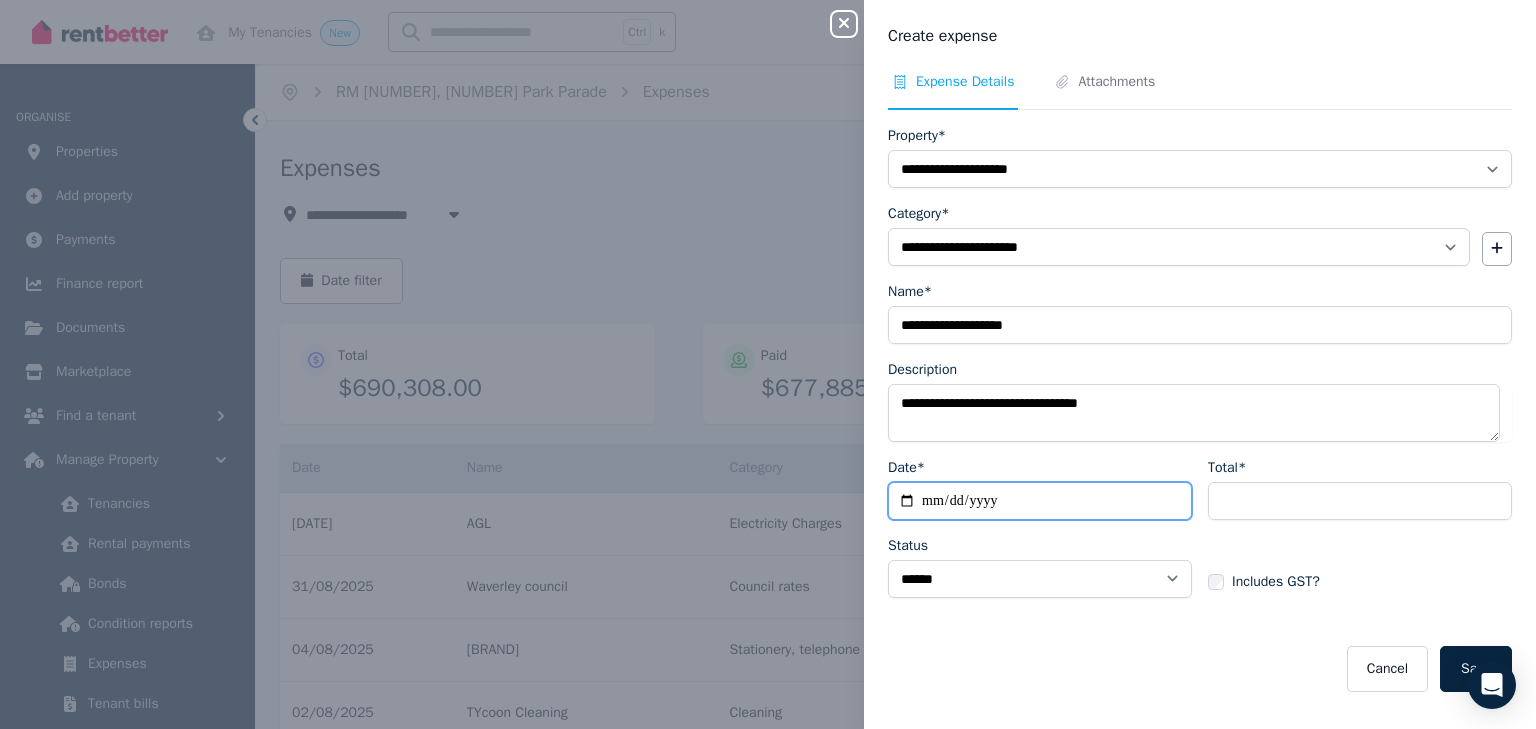 type on "**********" 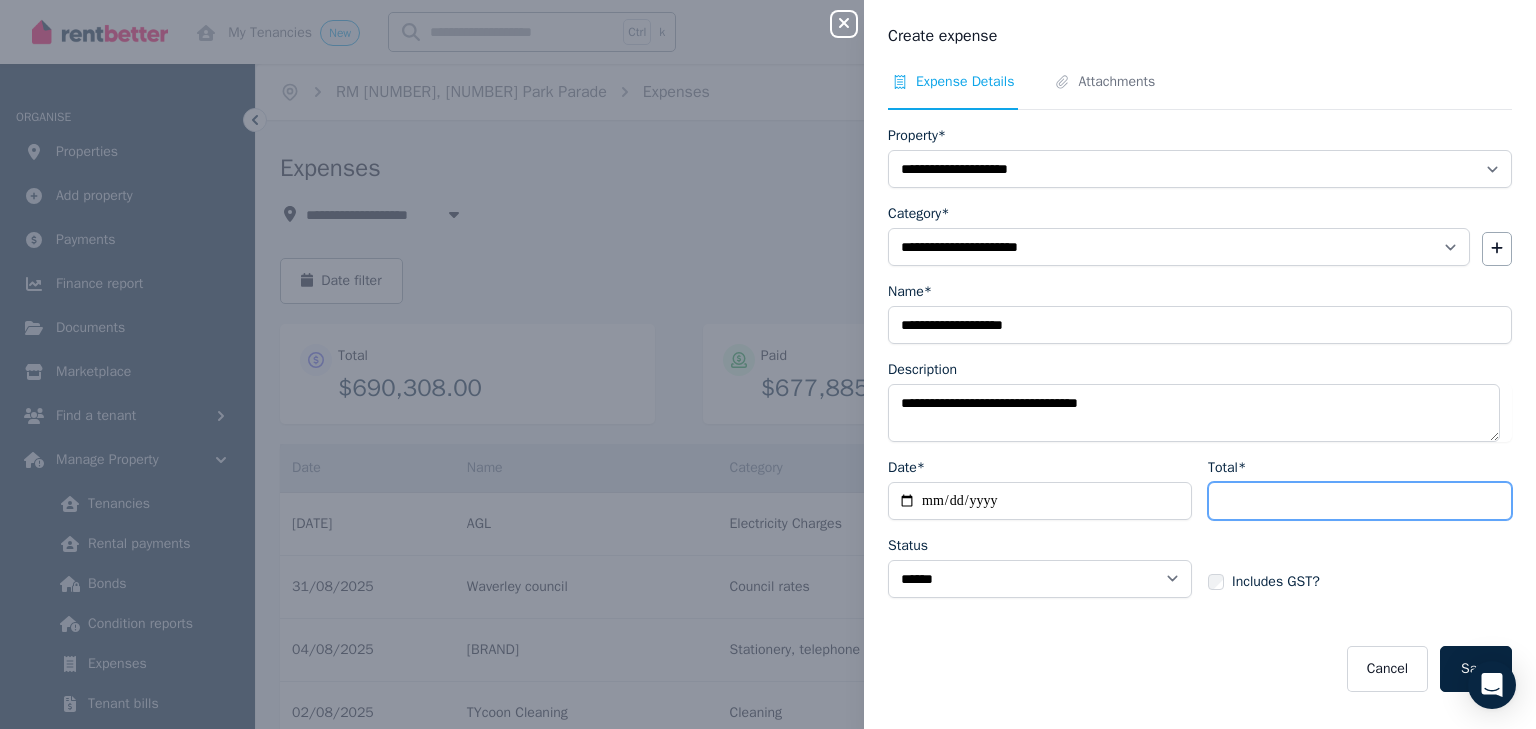 drag, startPoint x: 1252, startPoint y: 495, endPoint x: 1243, endPoint y: 488, distance: 11.401754 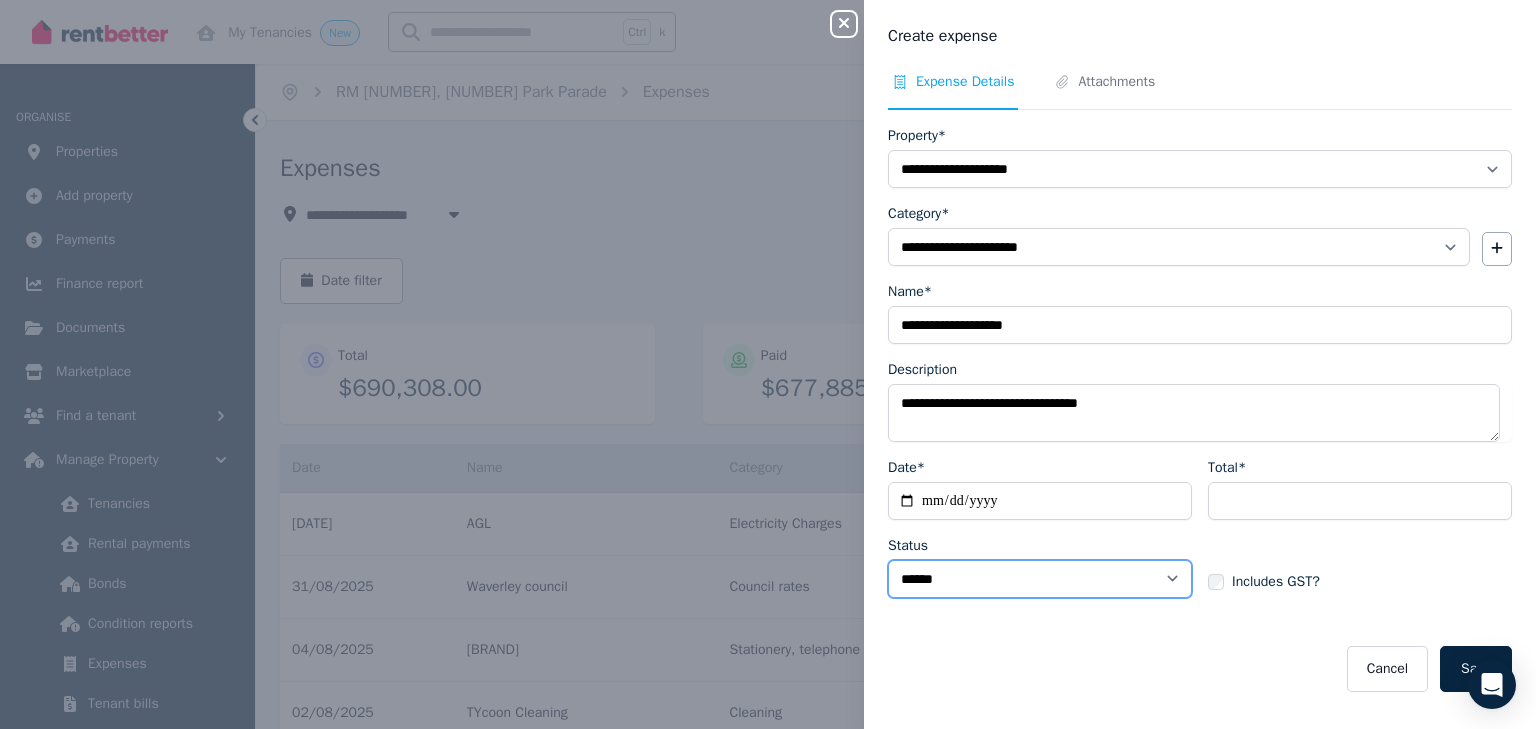 click on "****** ****" at bounding box center [1040, 579] 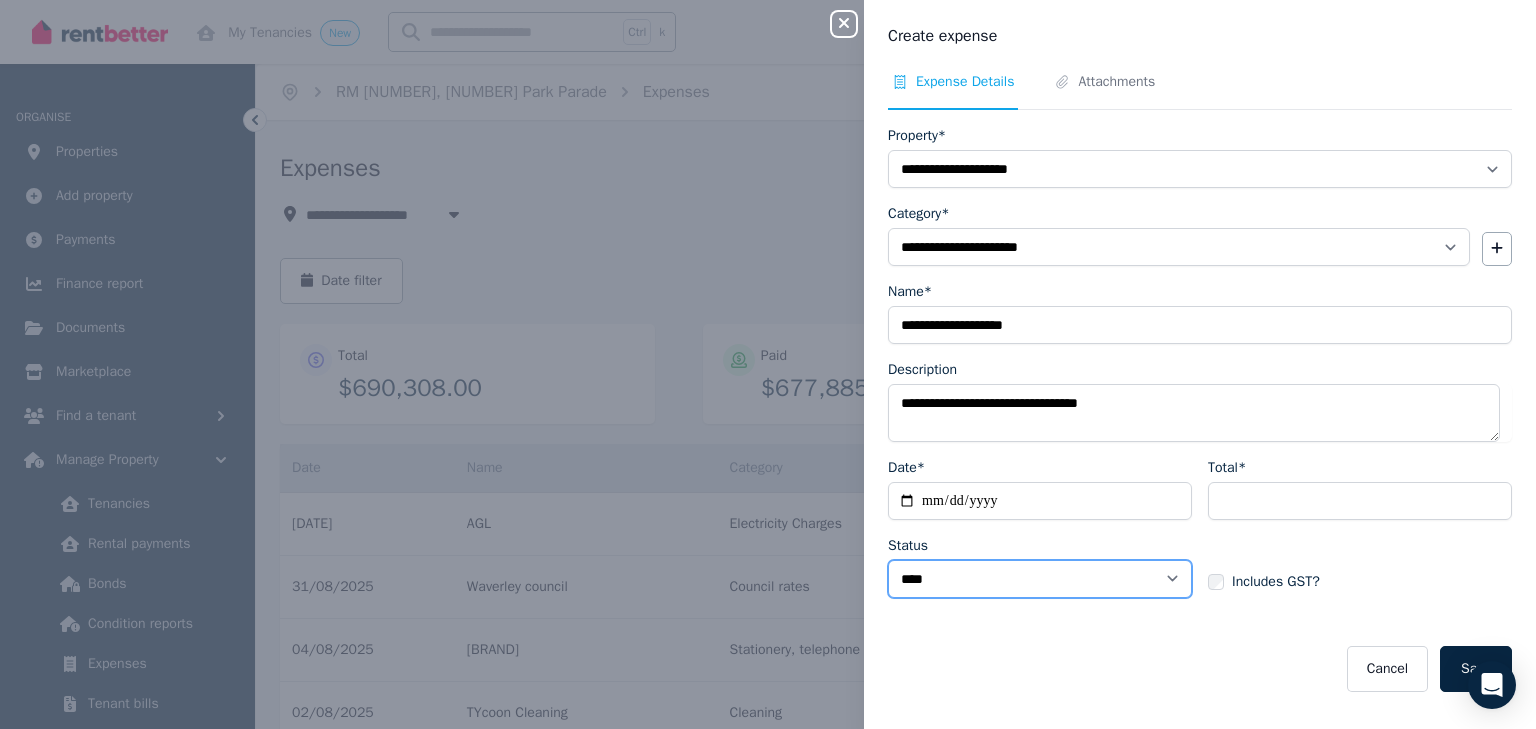 click on "****** ****" at bounding box center [1040, 579] 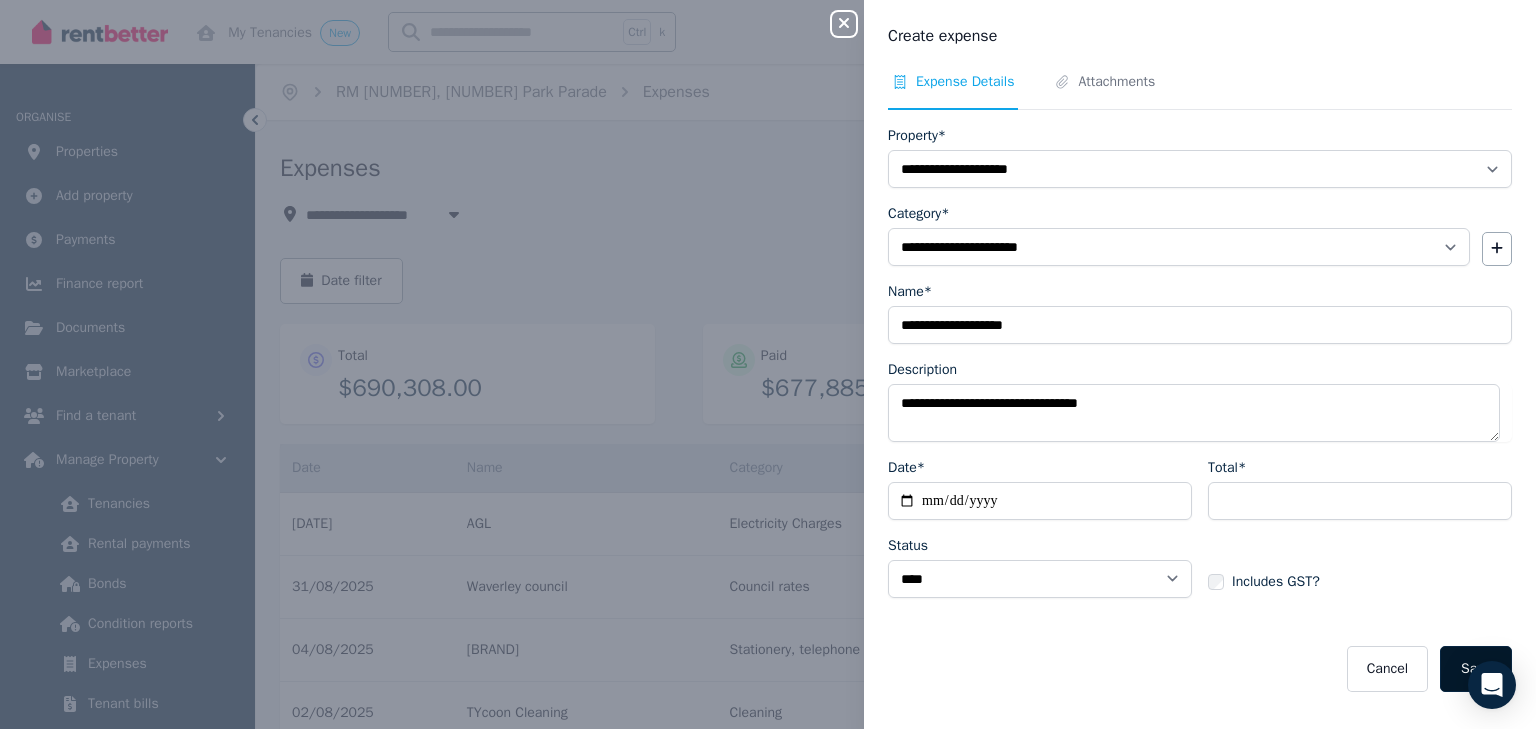 click on "Save" at bounding box center (1476, 669) 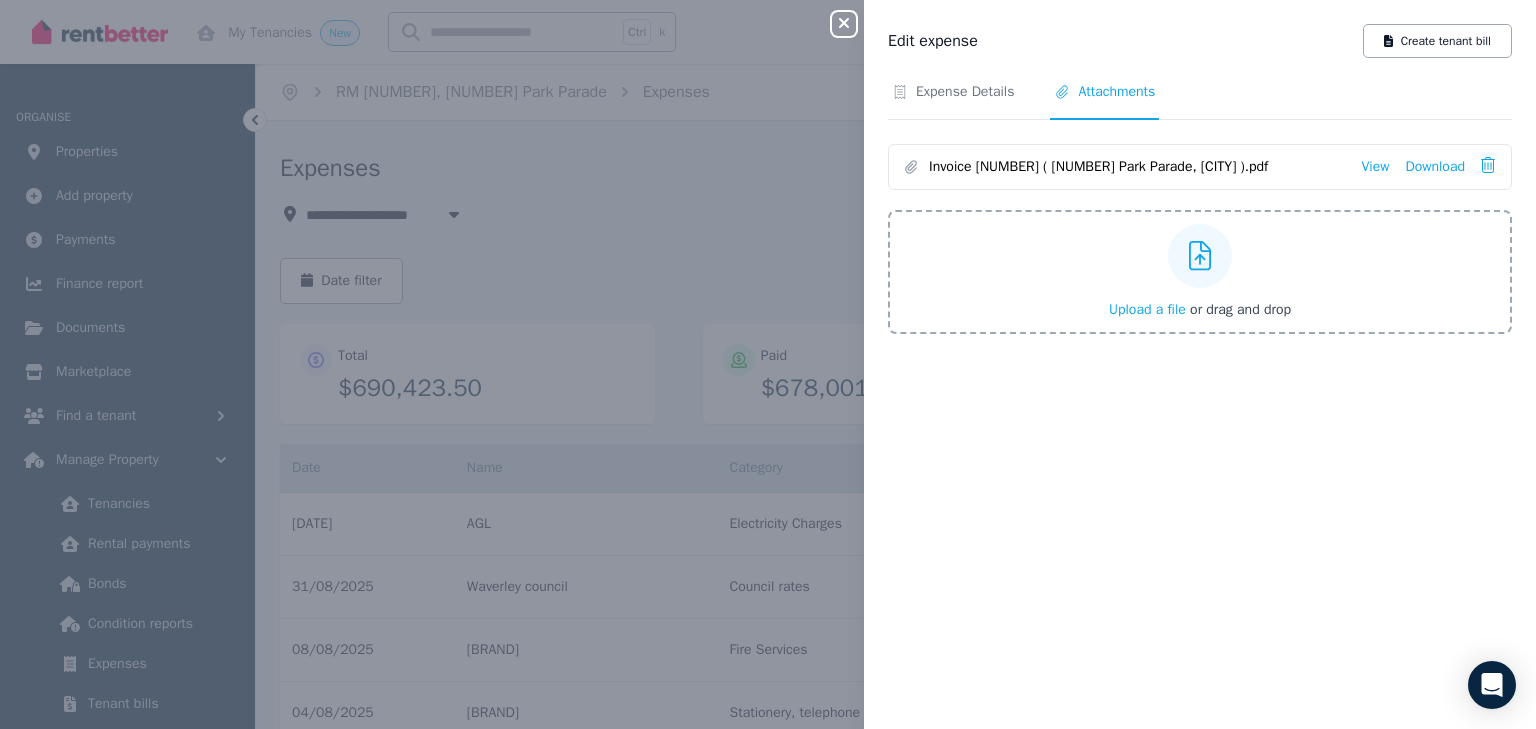 click 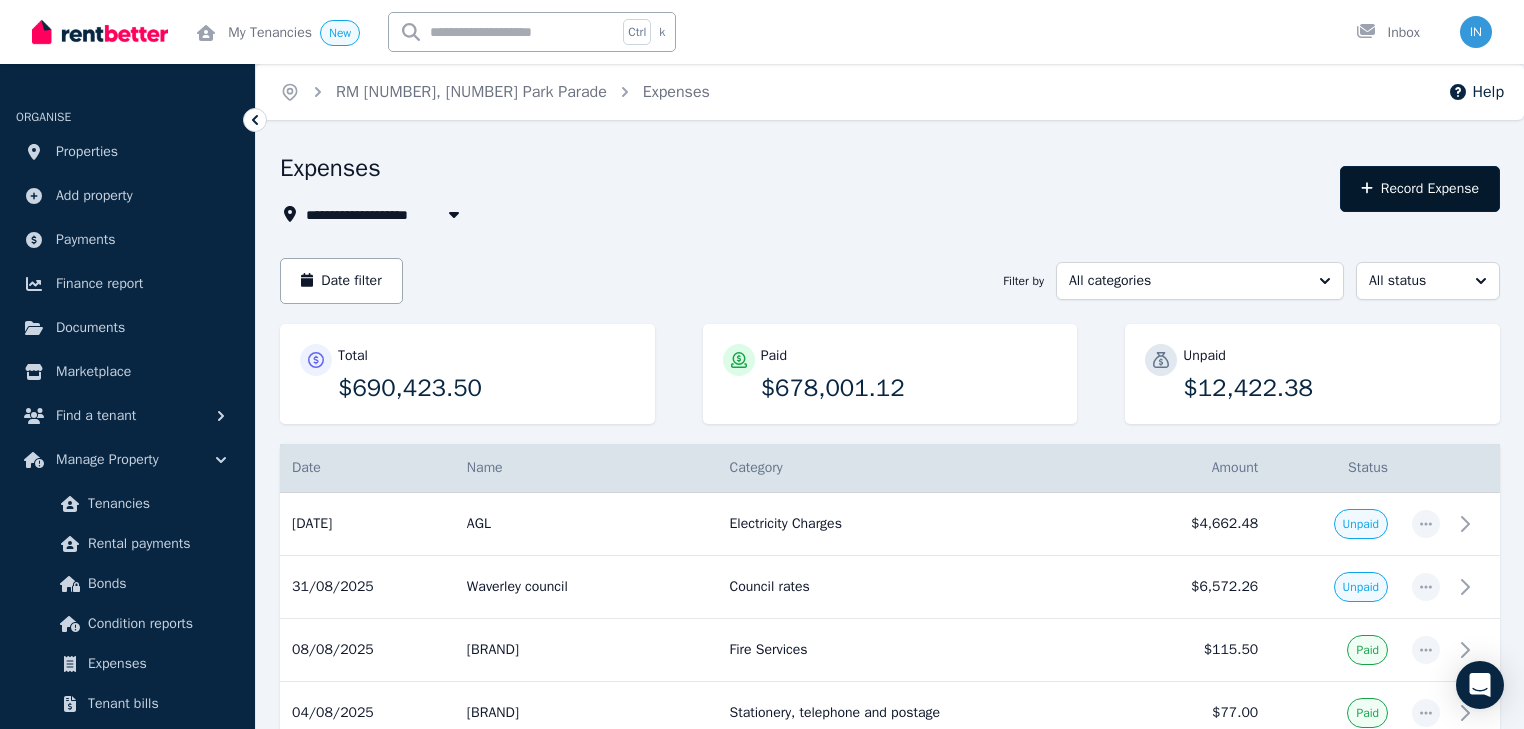 click on "Record Expense" at bounding box center (1420, 189) 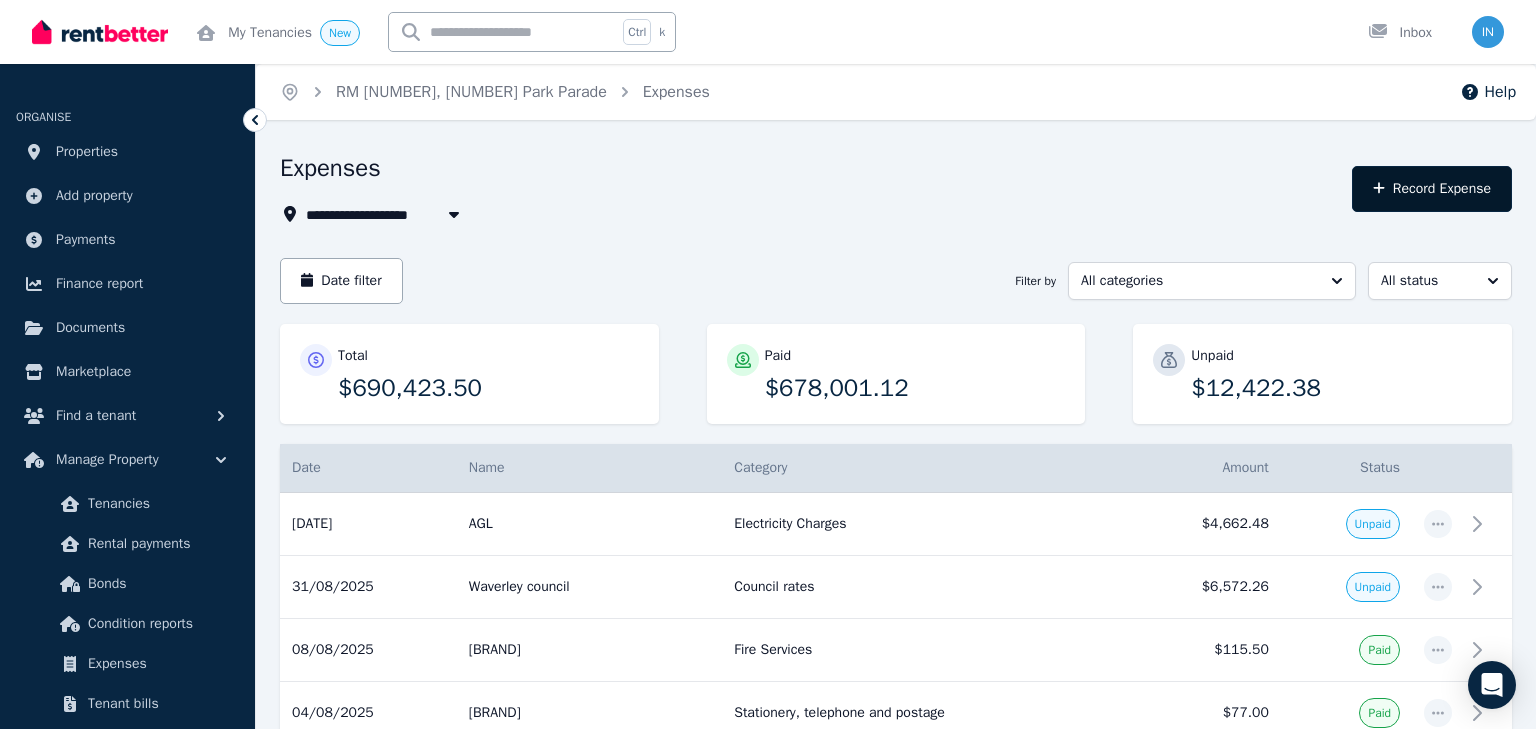 select on "**********" 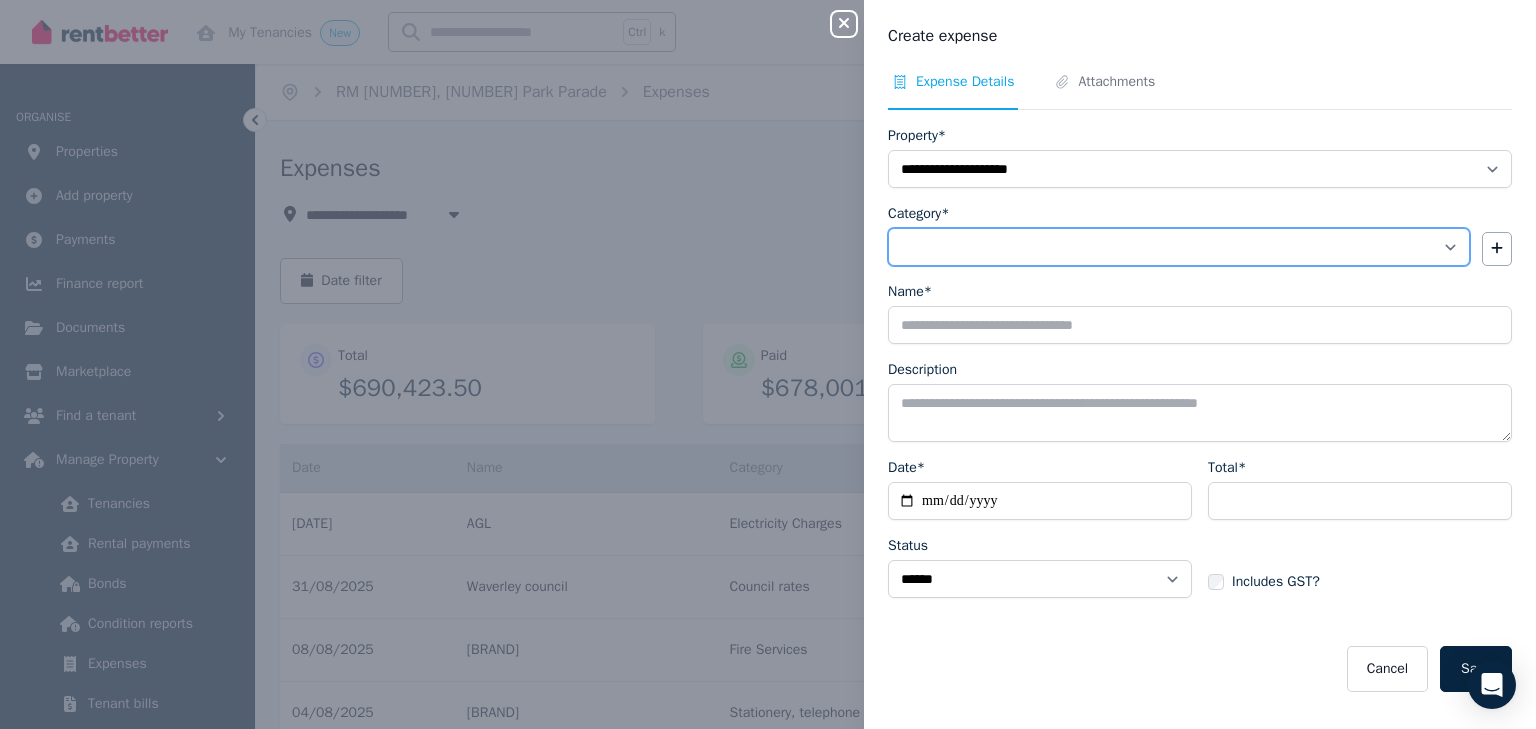 click on "**********" at bounding box center (1179, 247) 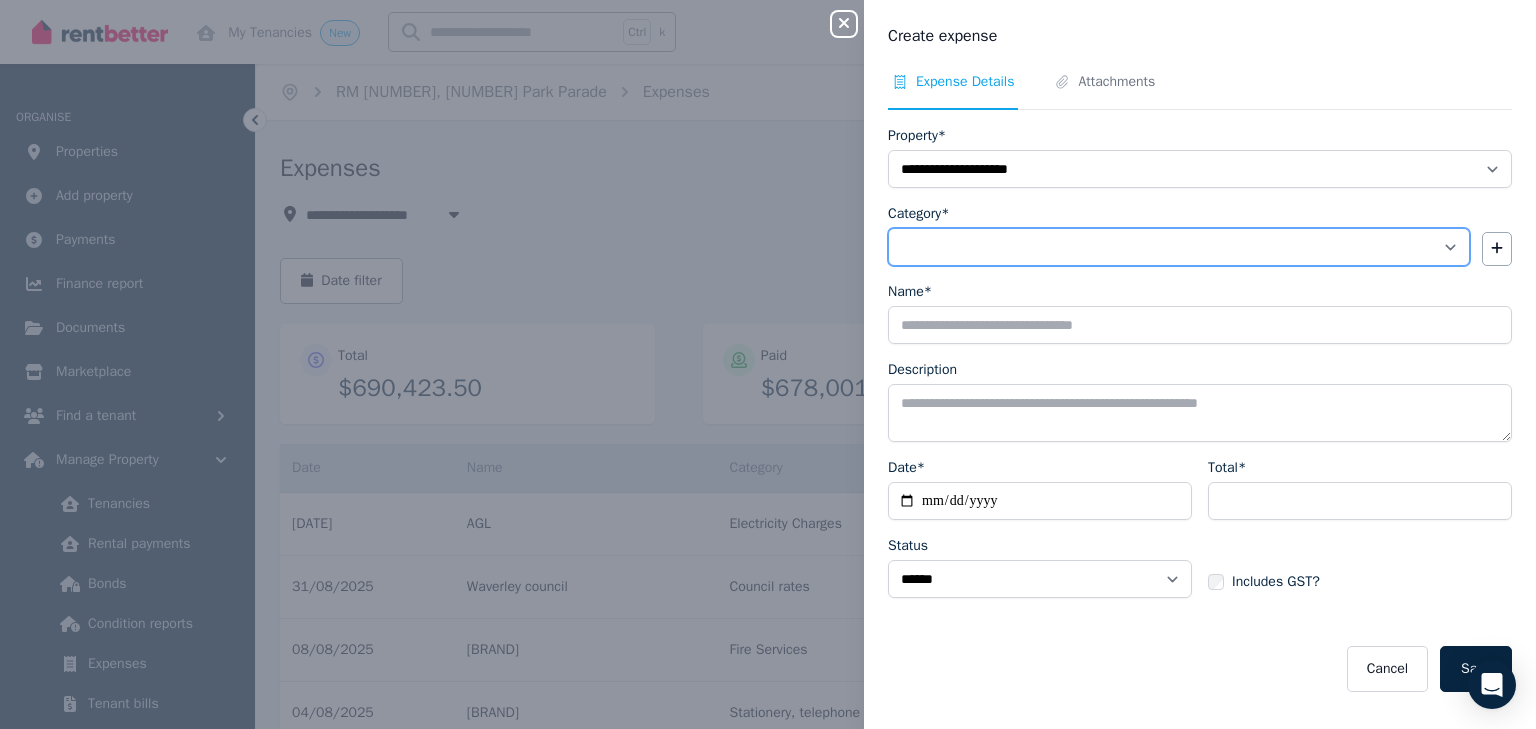 select on "**********" 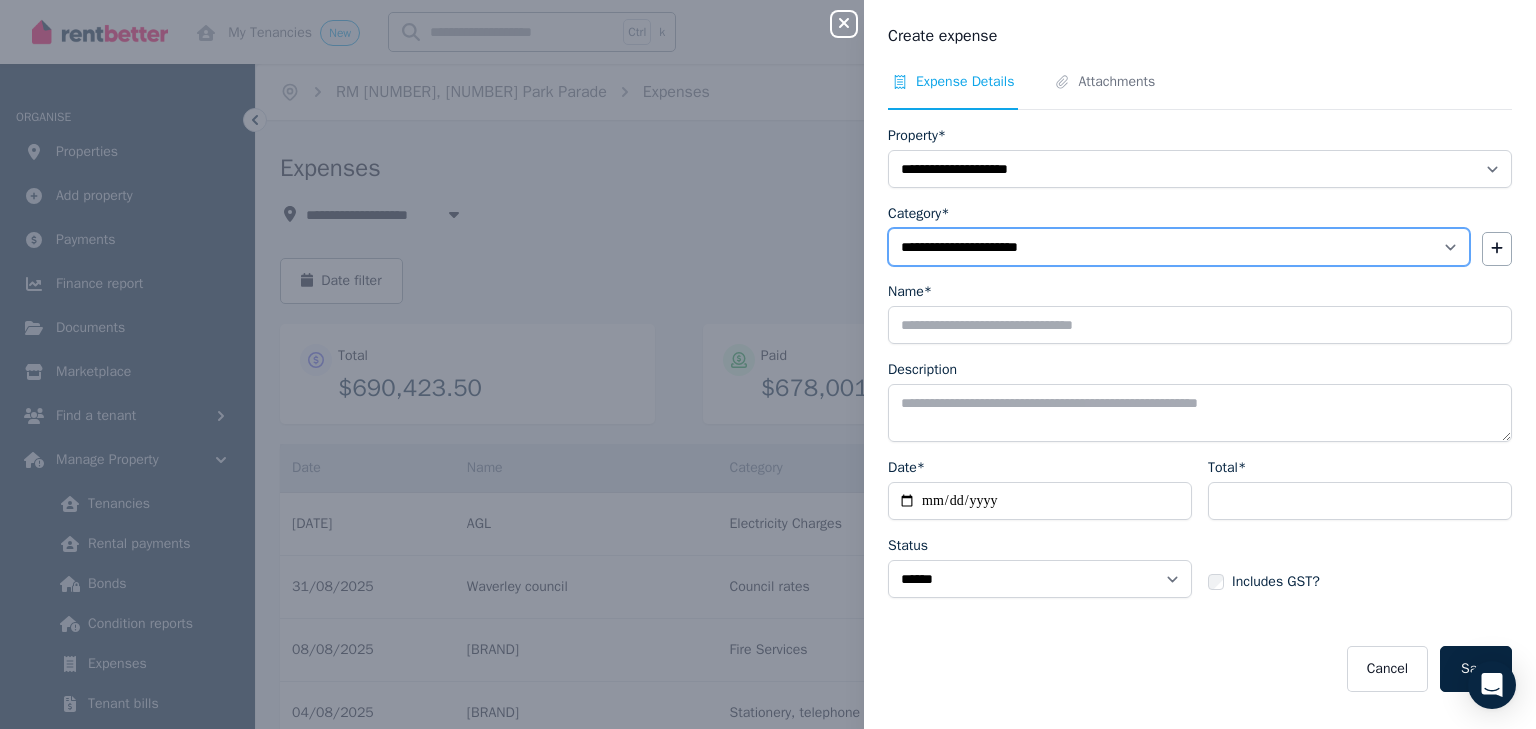 click on "**********" at bounding box center (1179, 247) 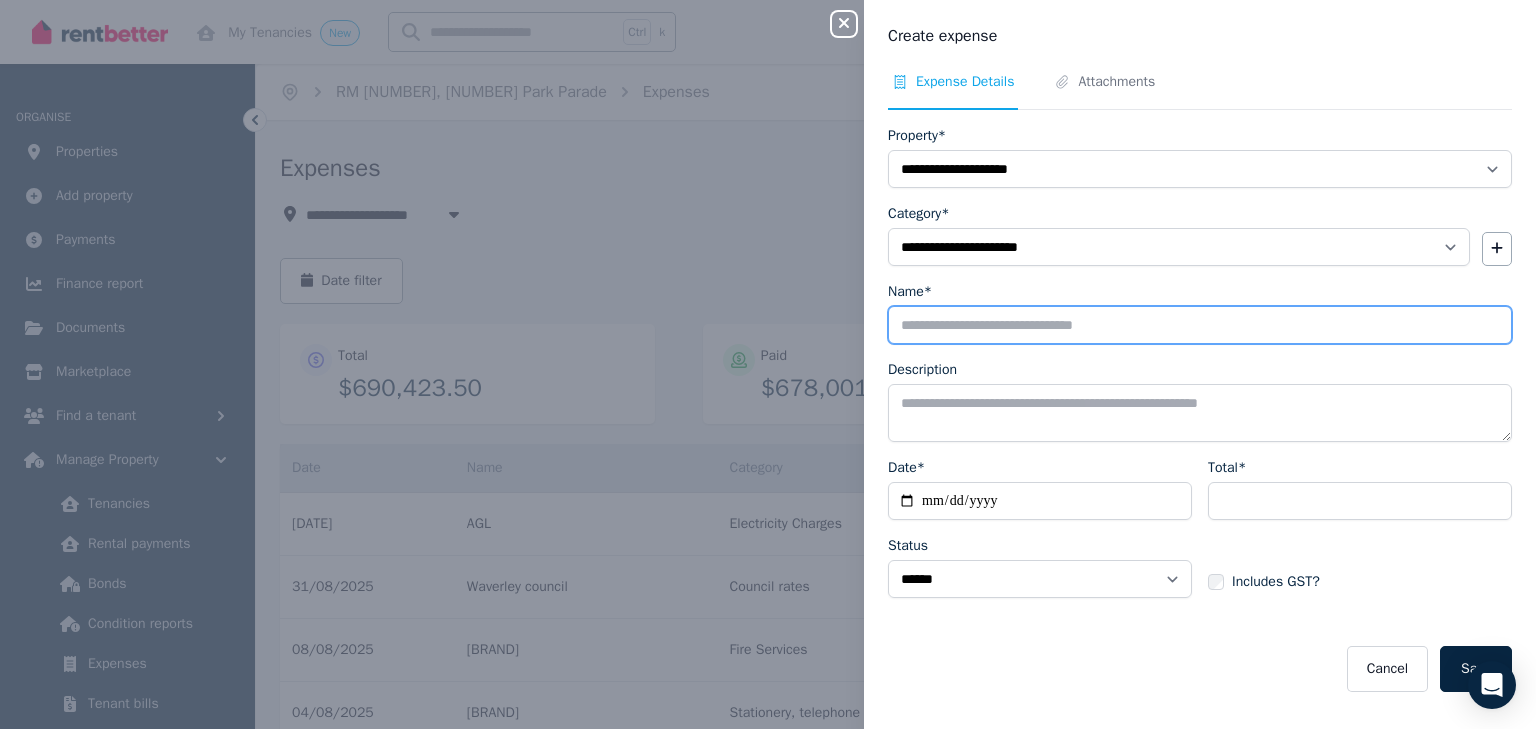 click on "Name*" at bounding box center [1200, 325] 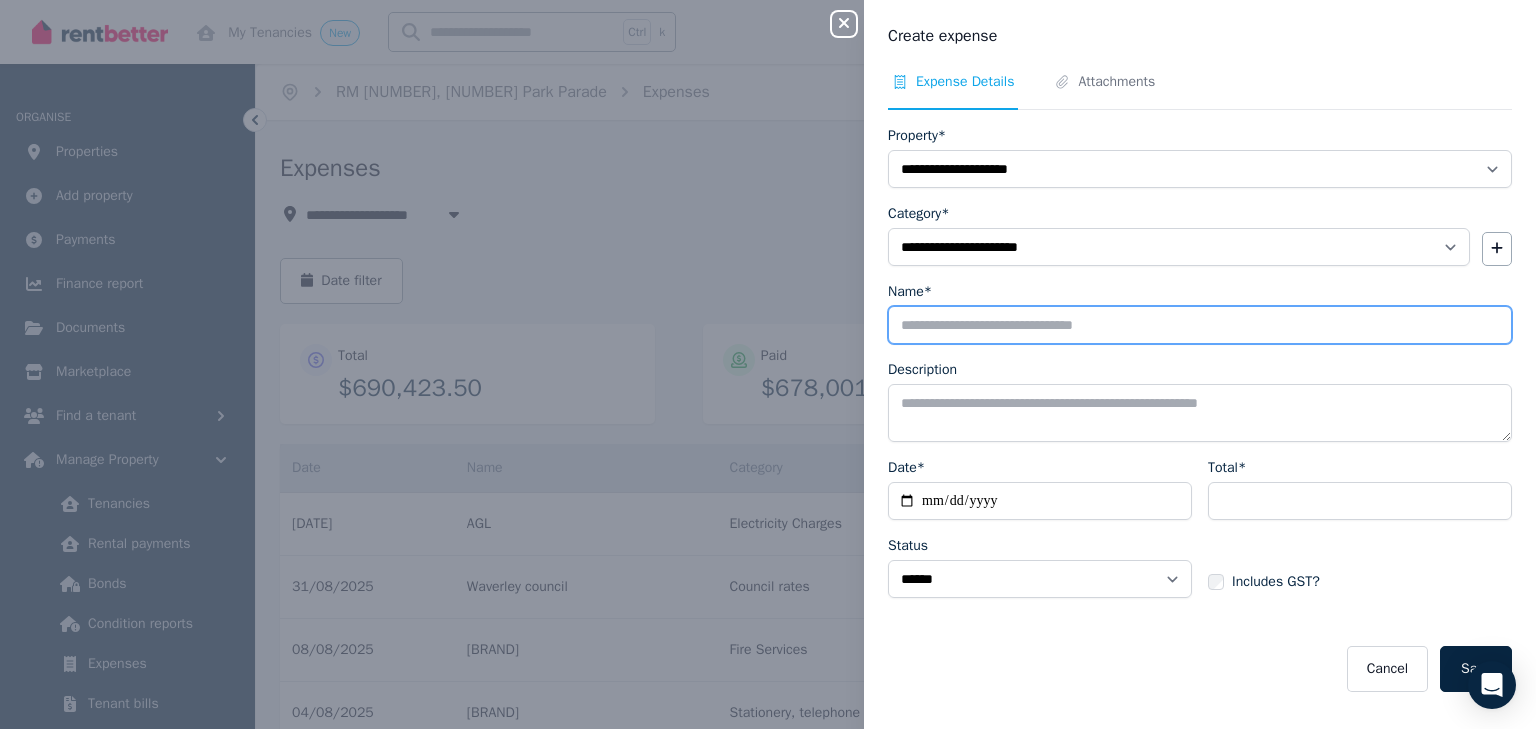 type on "**********" 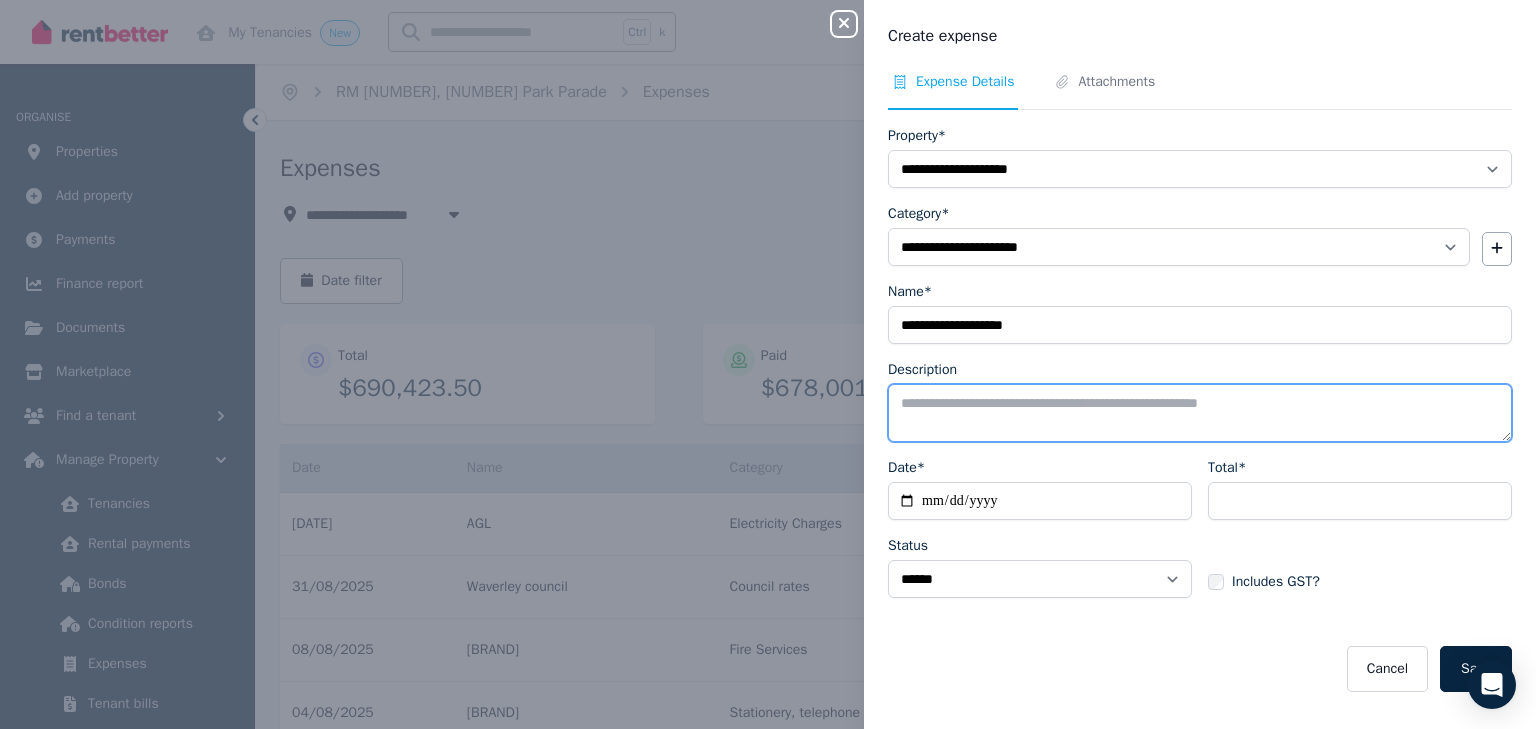click on "Description" at bounding box center [1200, 413] 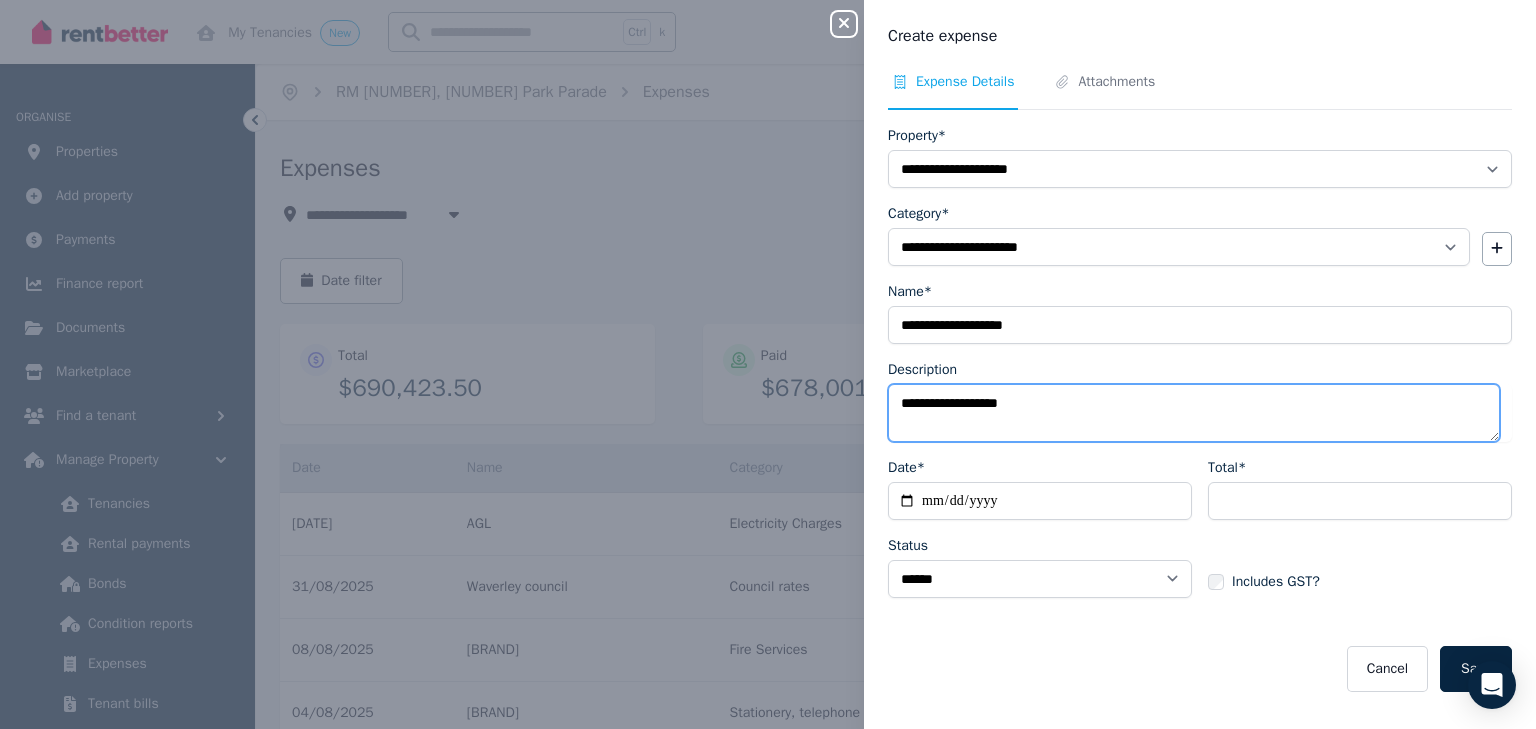 type on "**********" 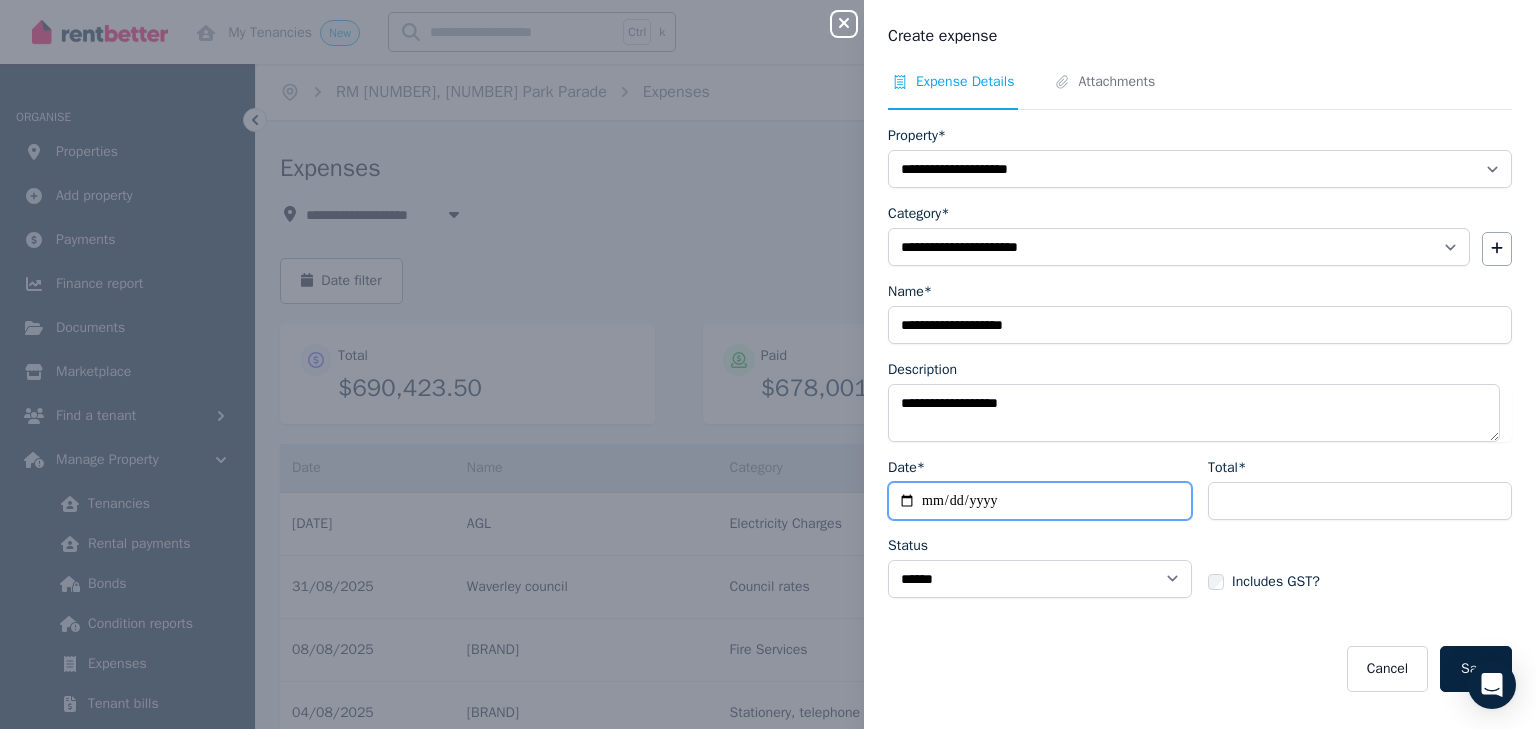 click on "Date*" at bounding box center [1040, 501] 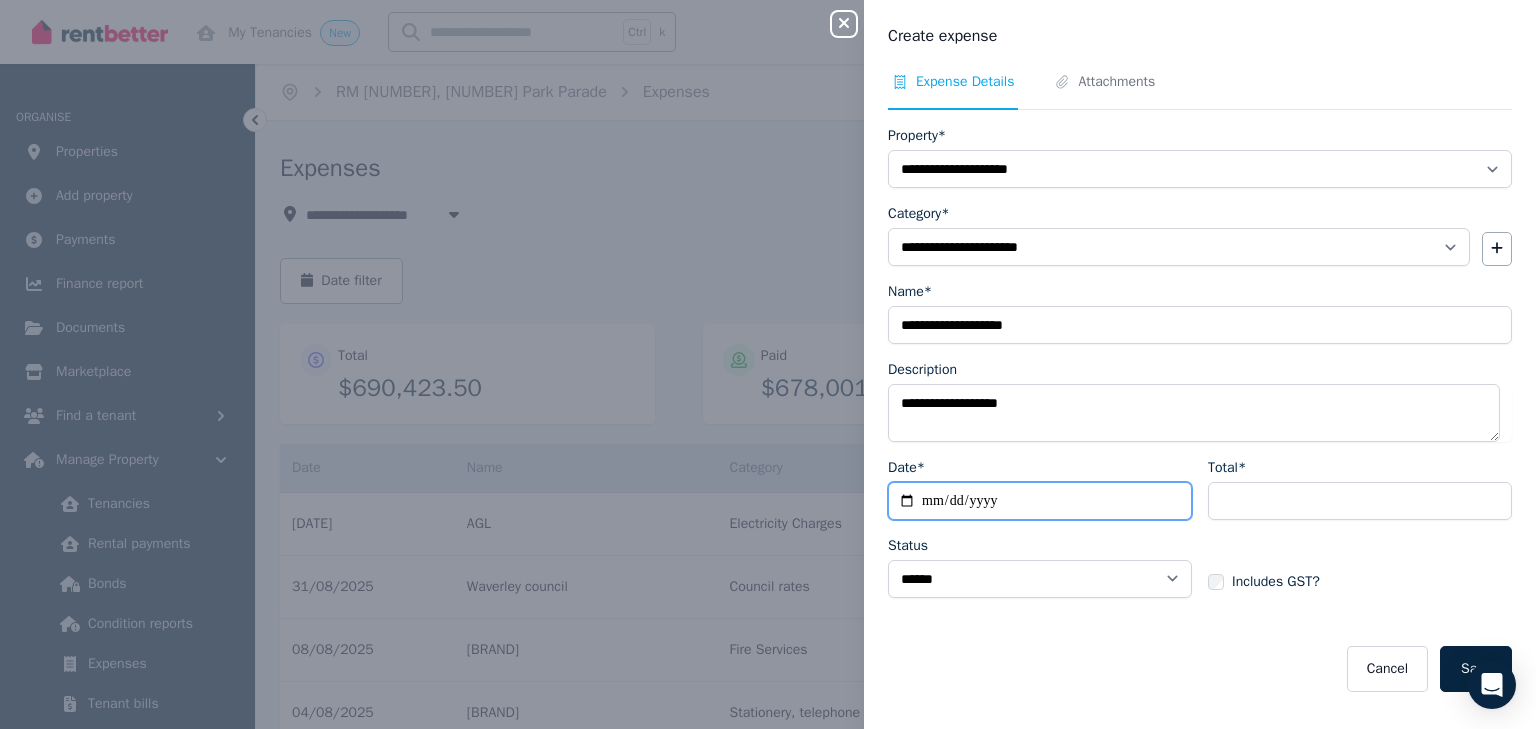 type on "**********" 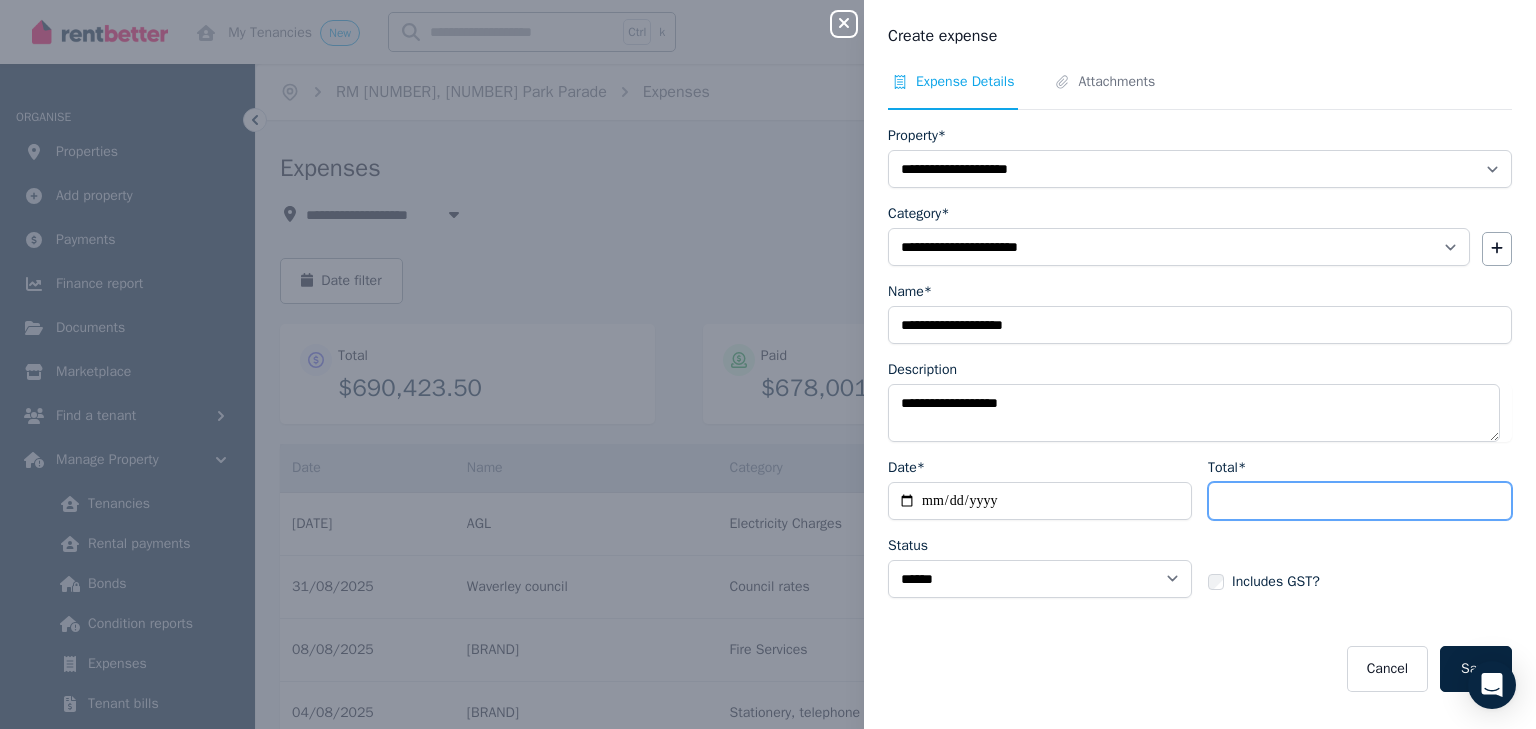 click on "Total*" at bounding box center [1360, 501] 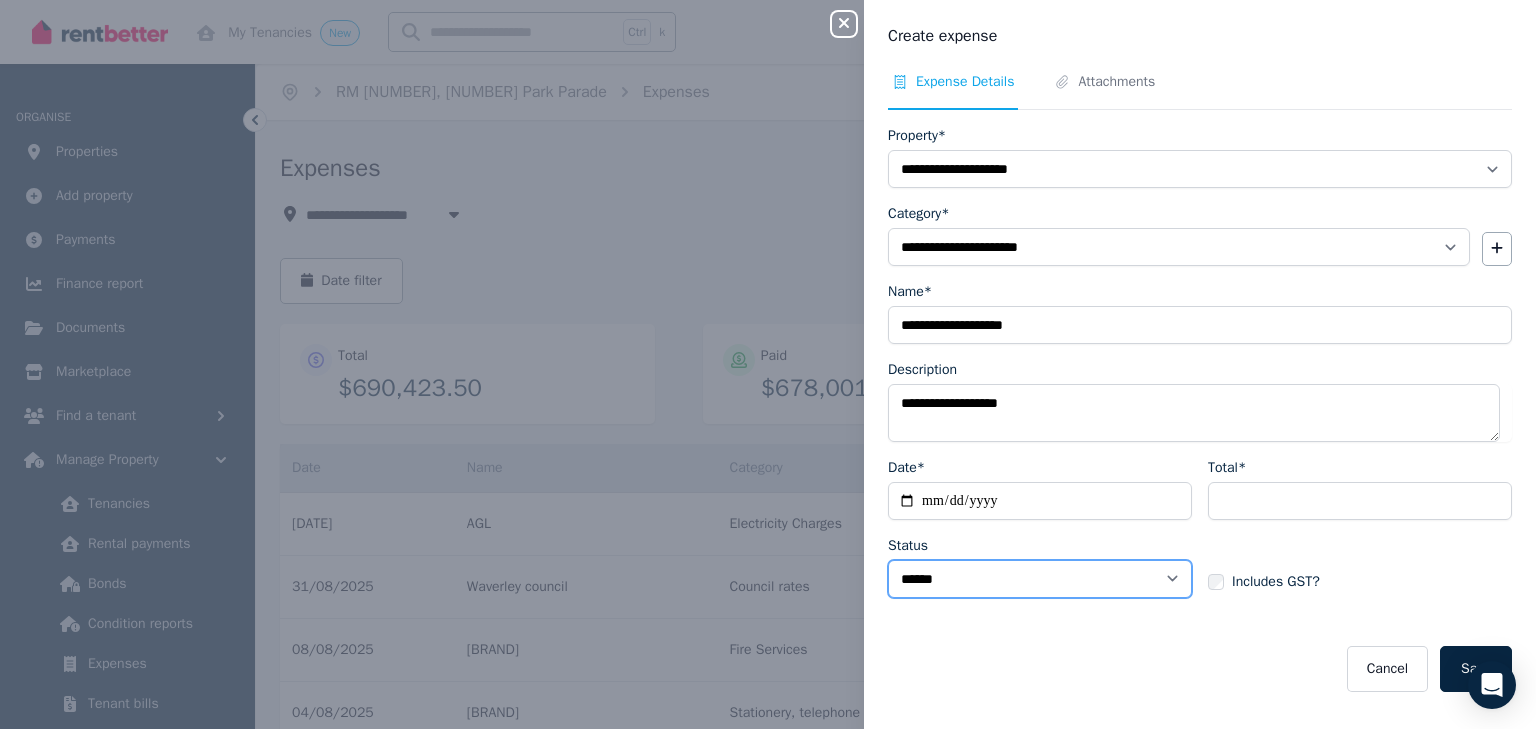 click on "****** ****" at bounding box center [1040, 579] 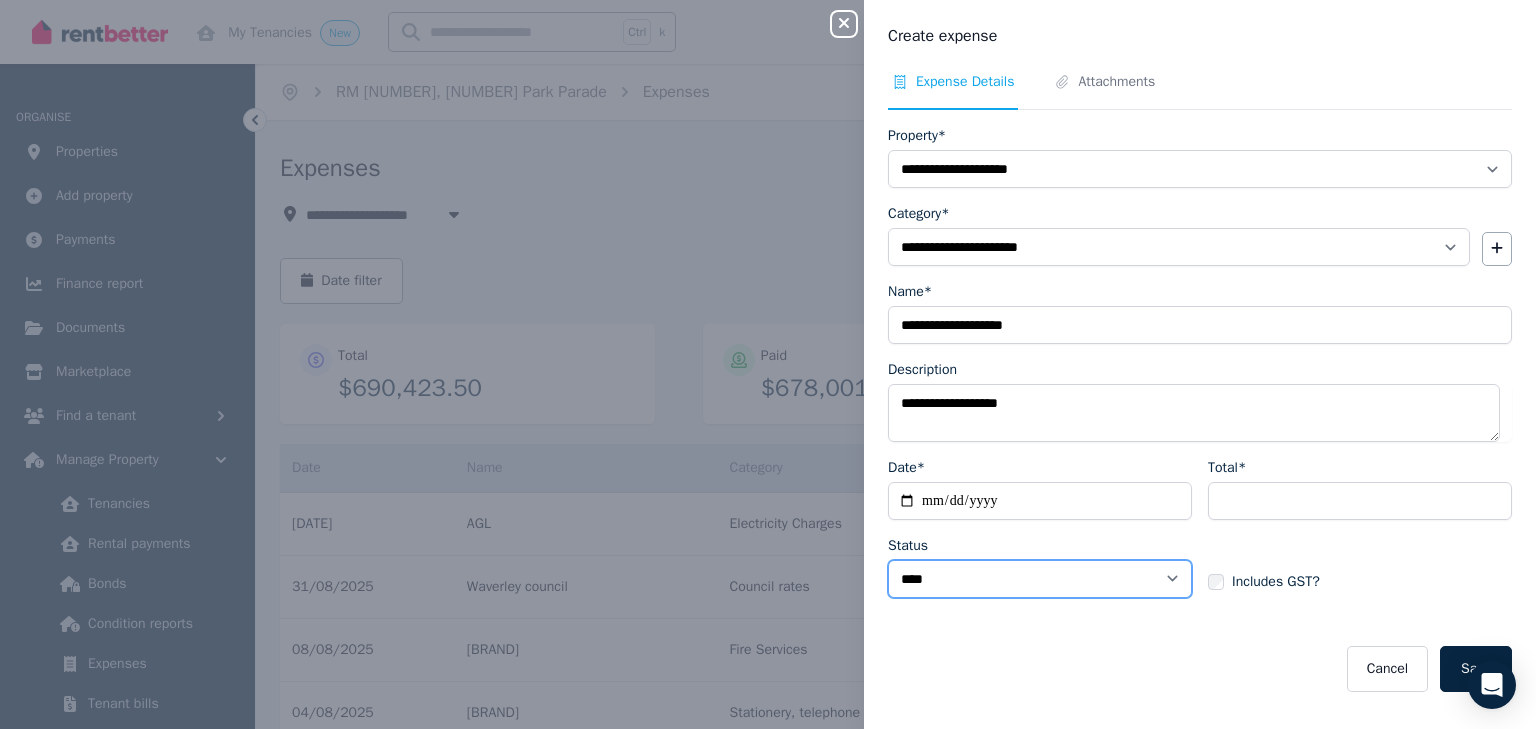 click on "****** ****" at bounding box center (1040, 579) 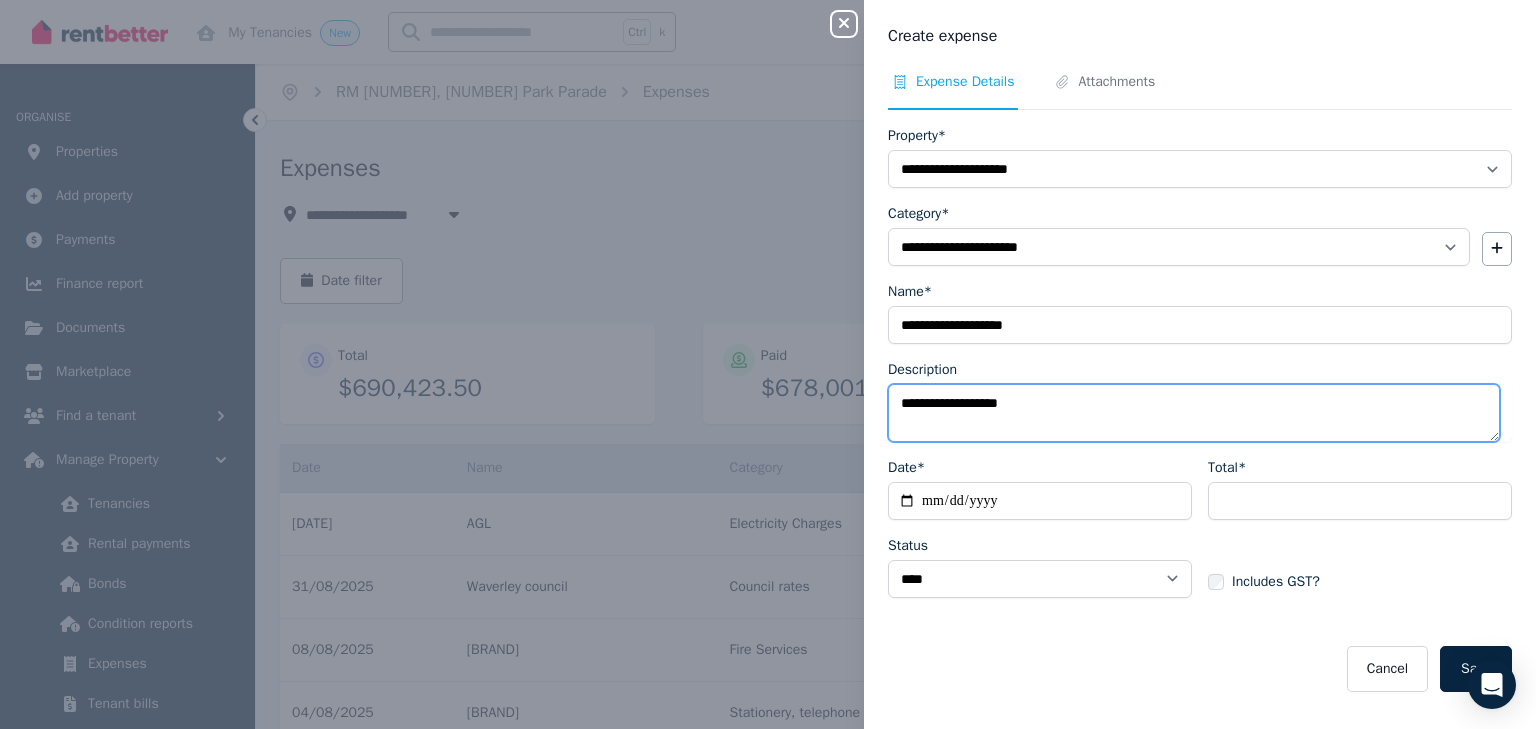 click on "**********" at bounding box center [1194, 413] 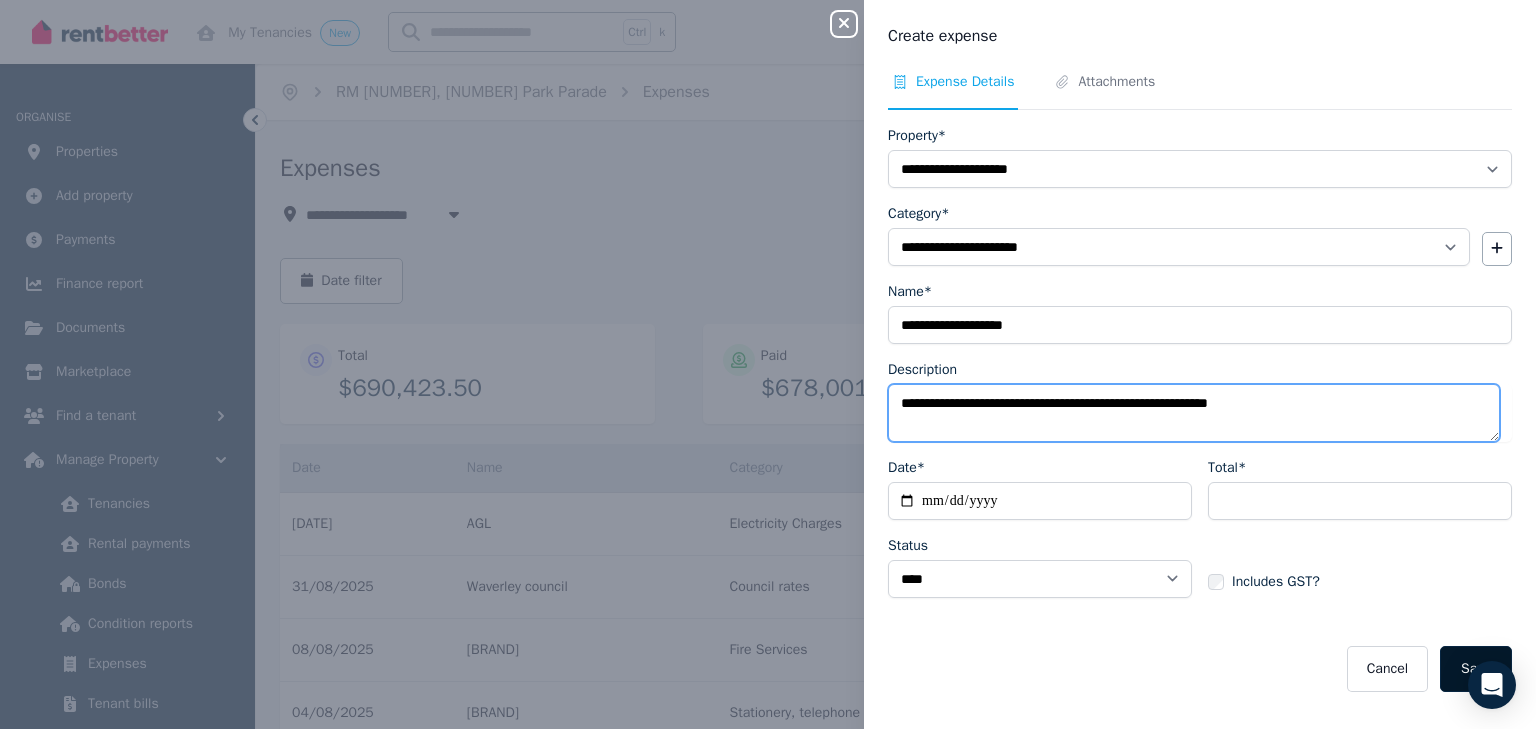 type on "**********" 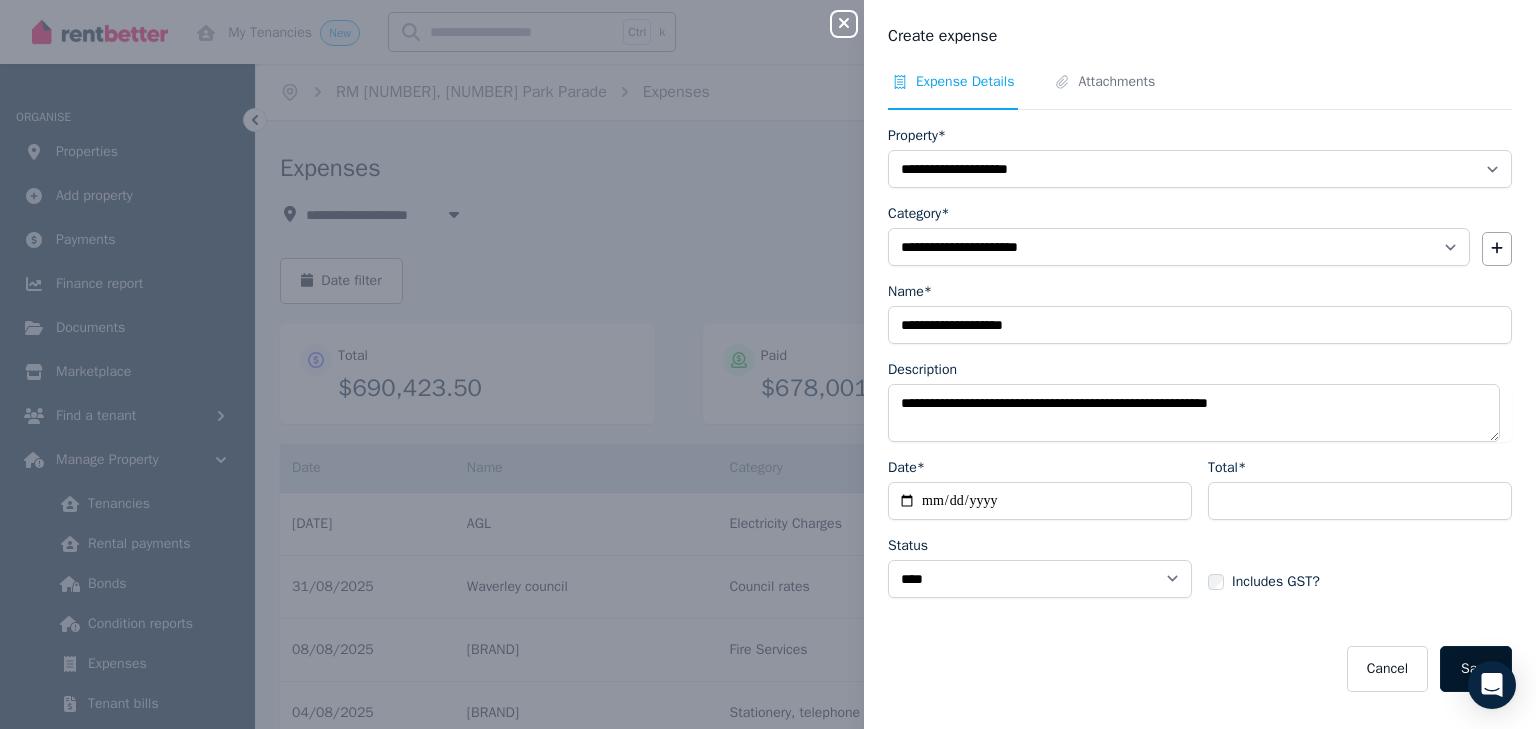 click on "Save" at bounding box center (1476, 669) 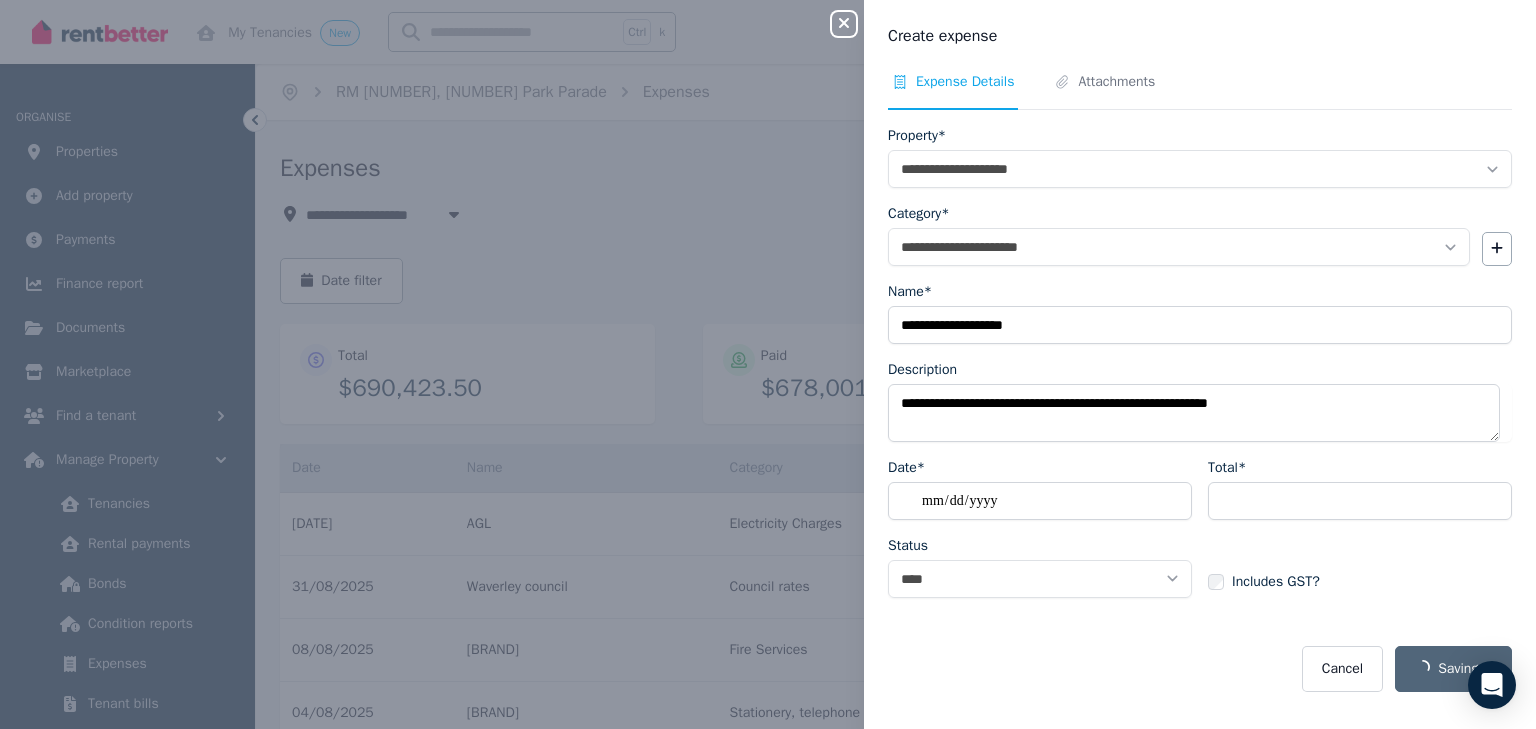 select on "**********" 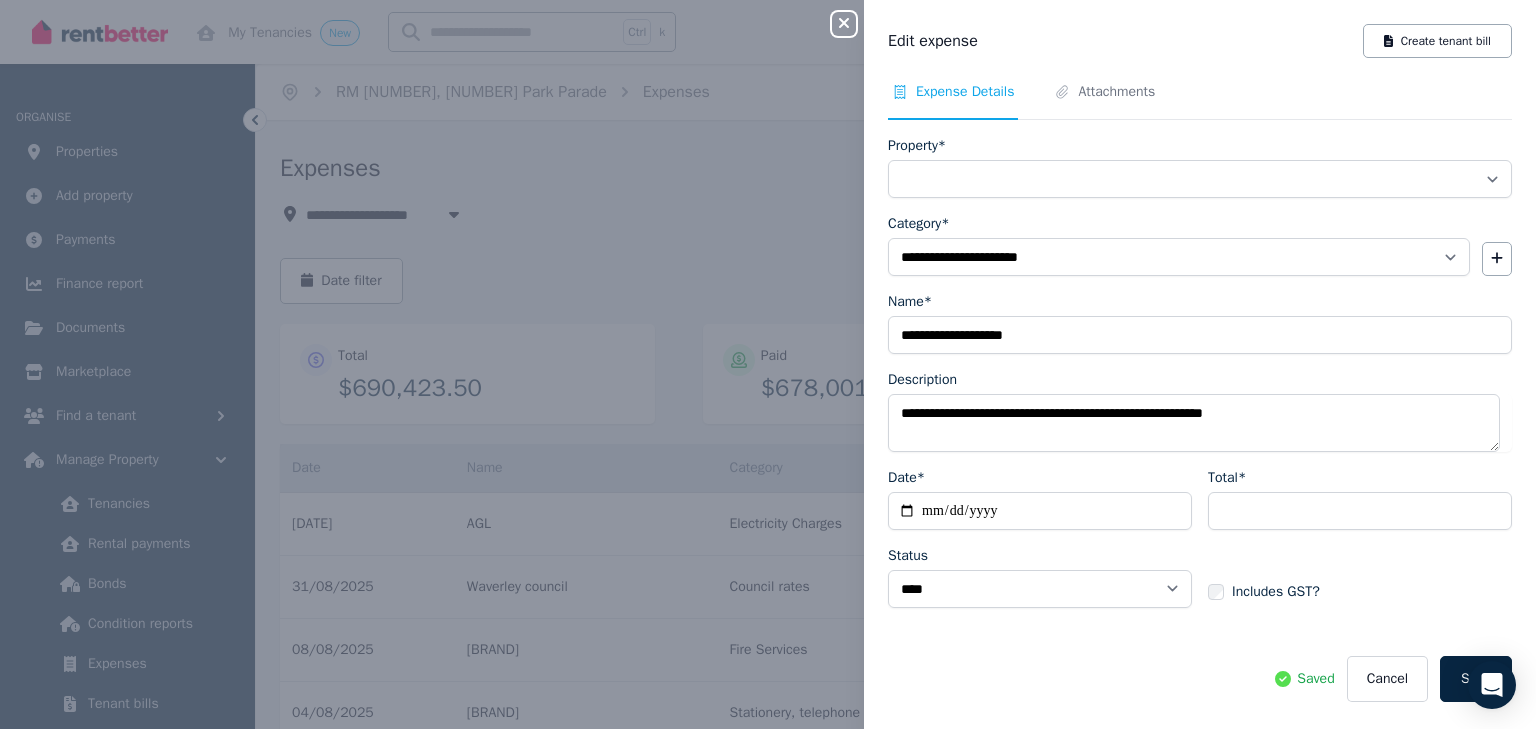 select on "**********" 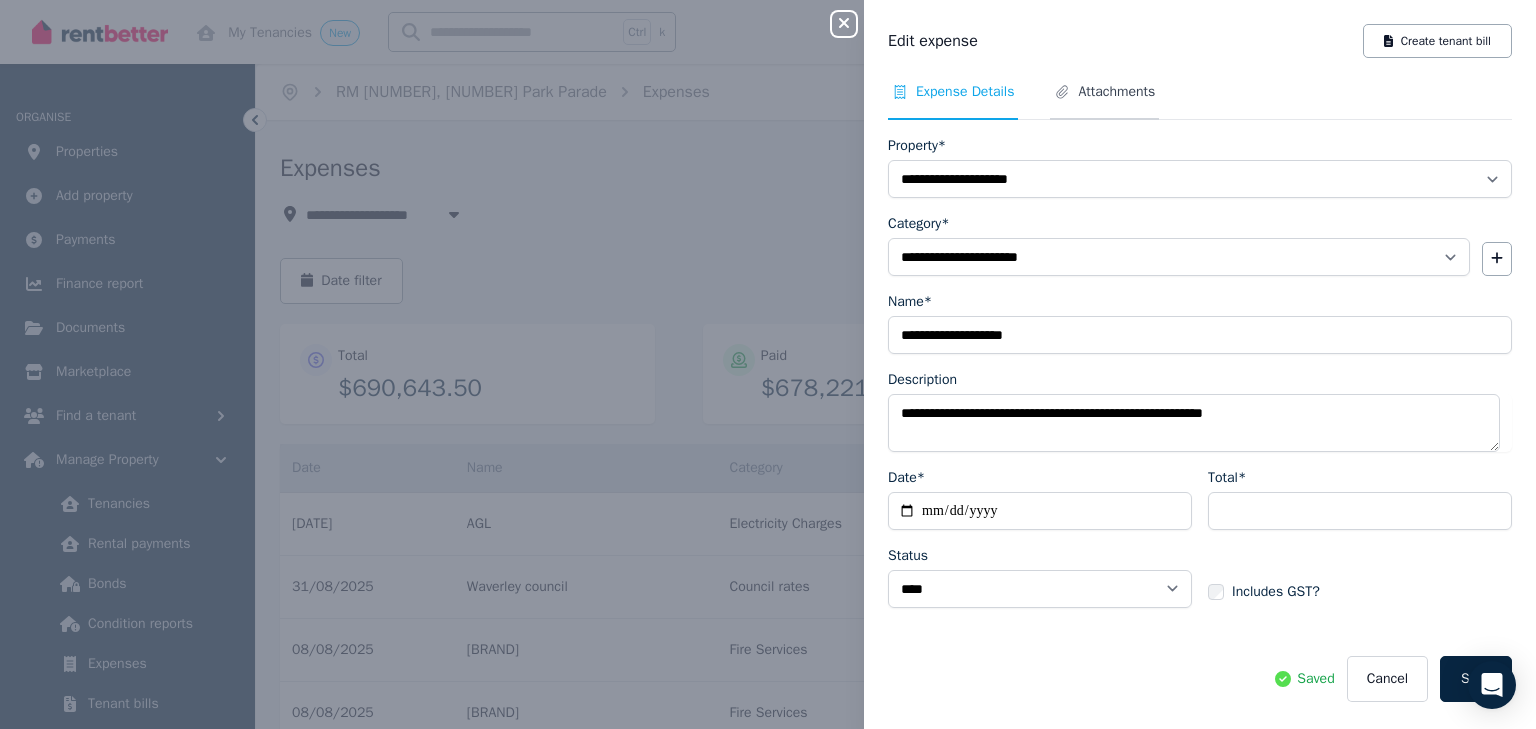 click on "Attachments" at bounding box center [1116, 92] 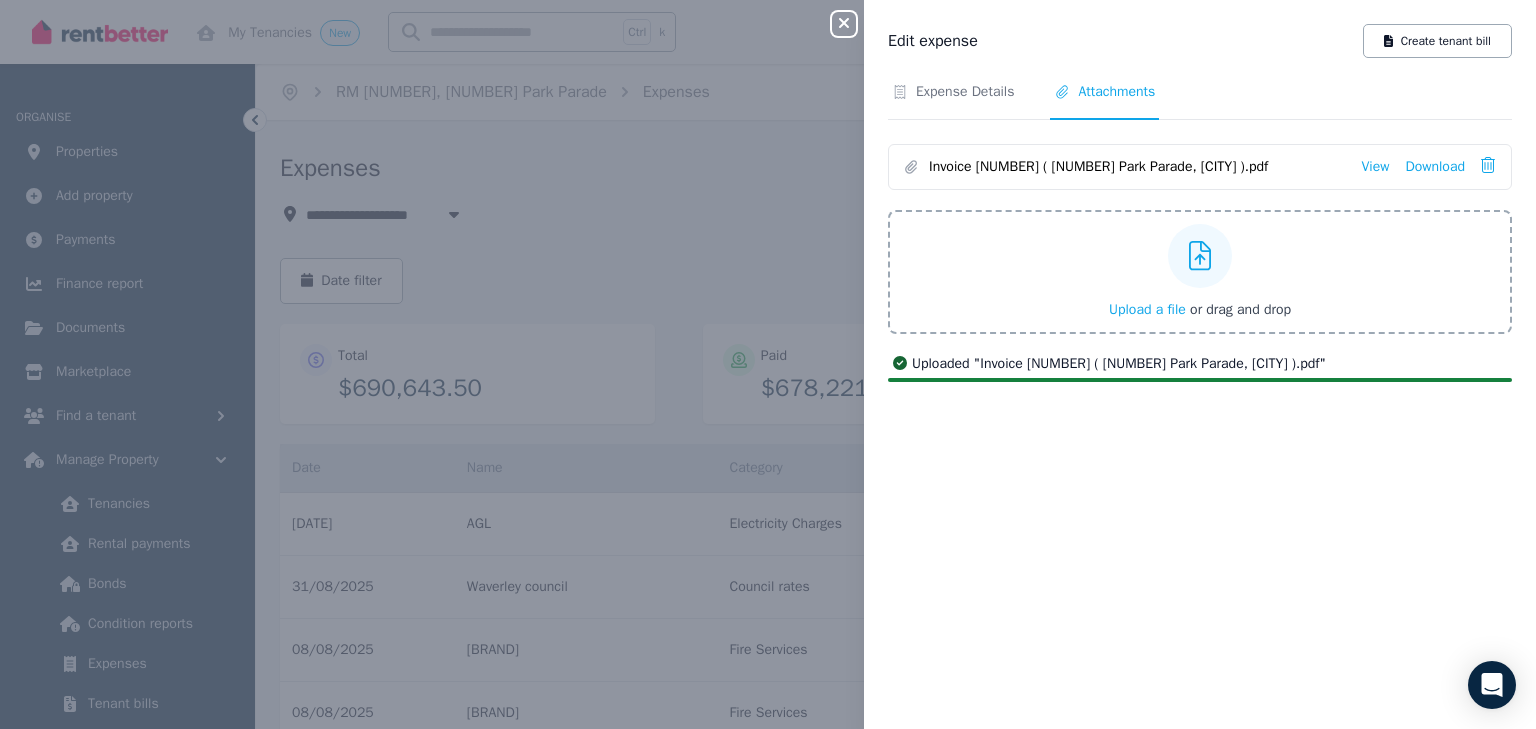 click 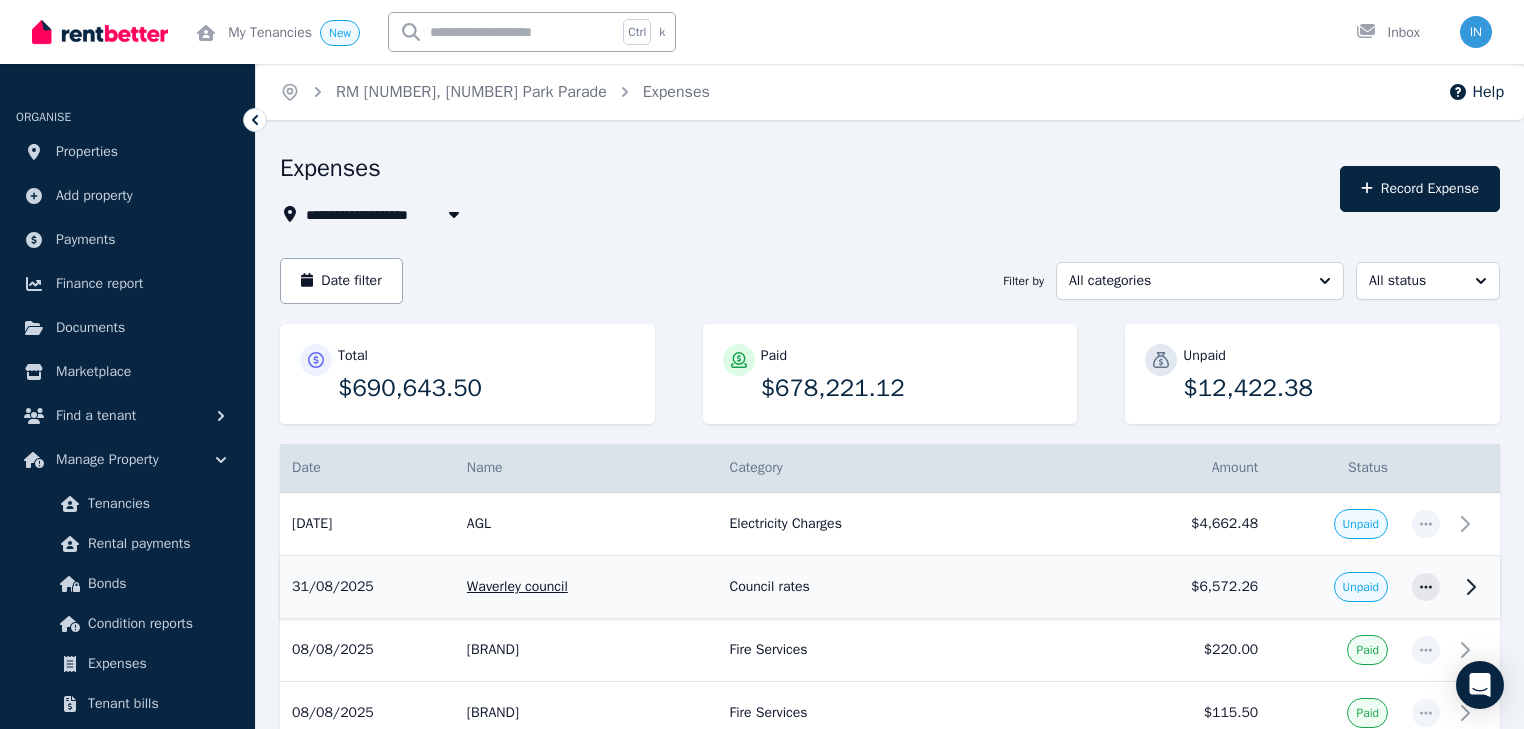 click 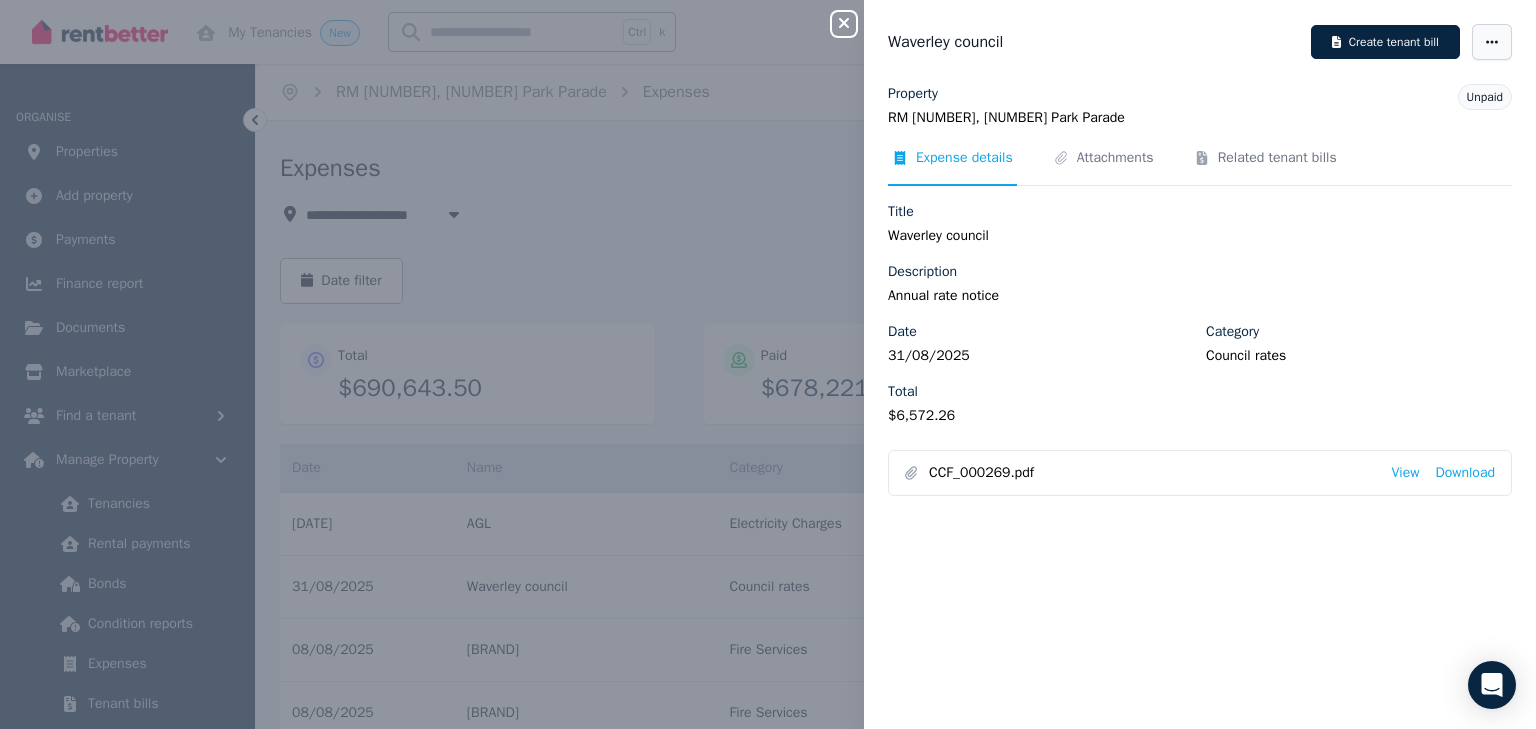 click at bounding box center [1492, 42] 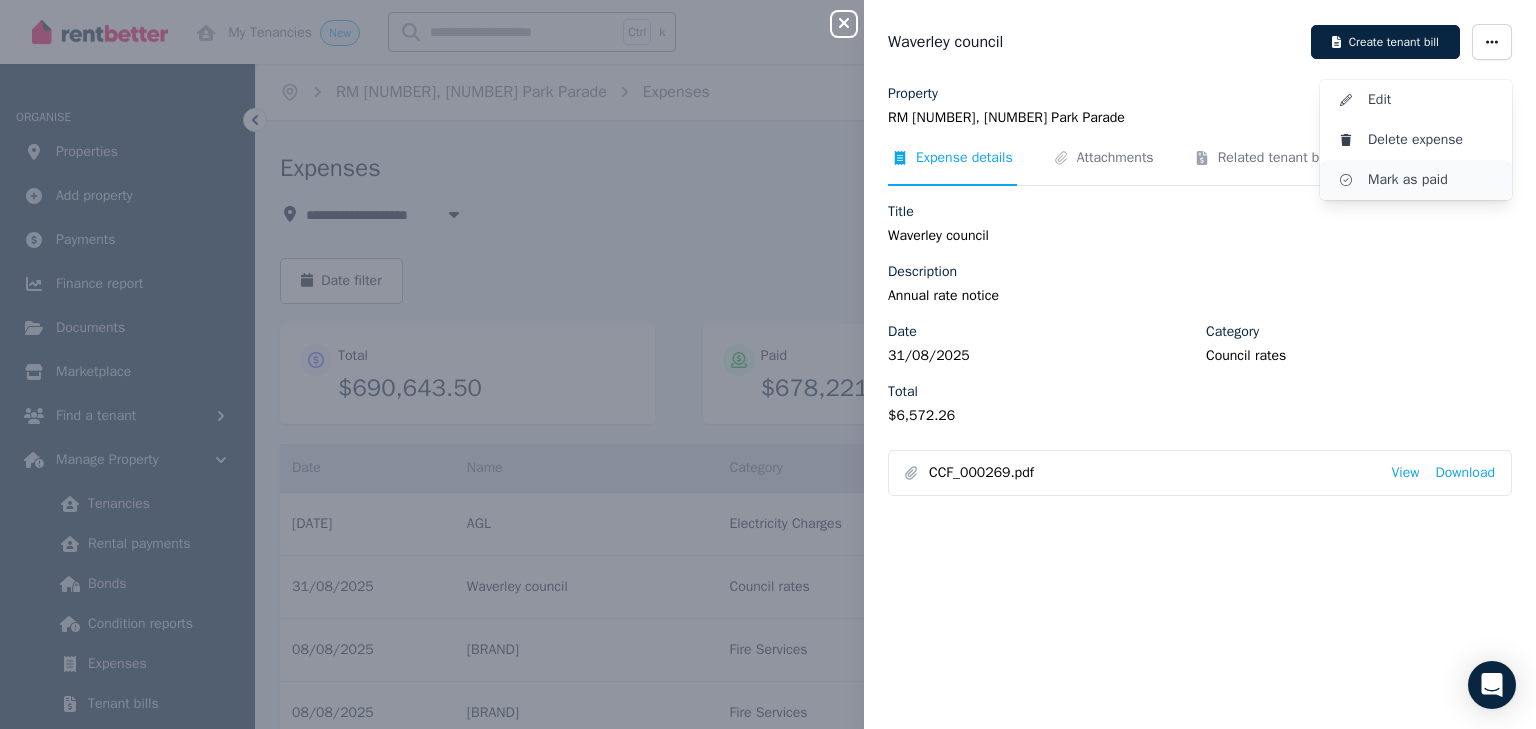click on "Mark as paid" at bounding box center [1432, 180] 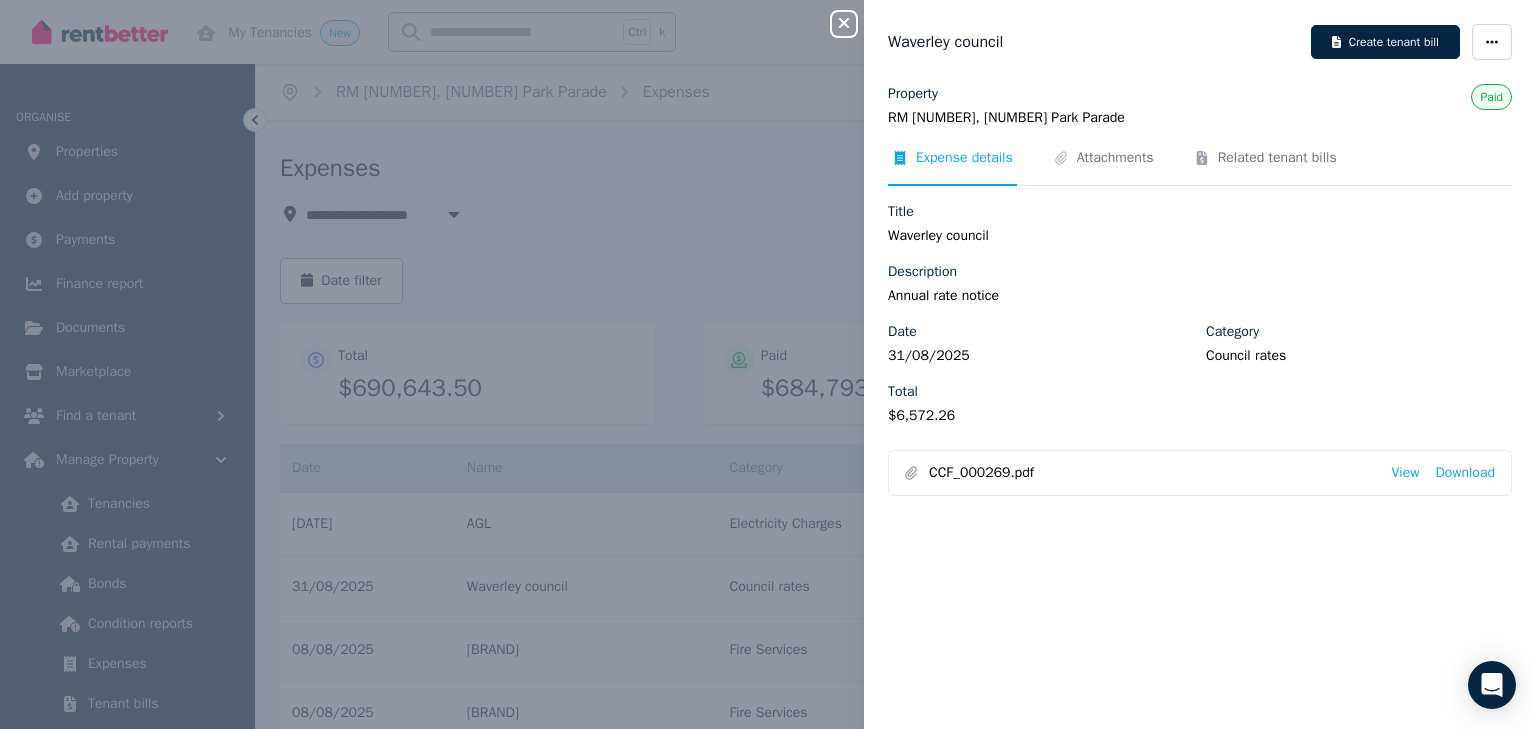 click 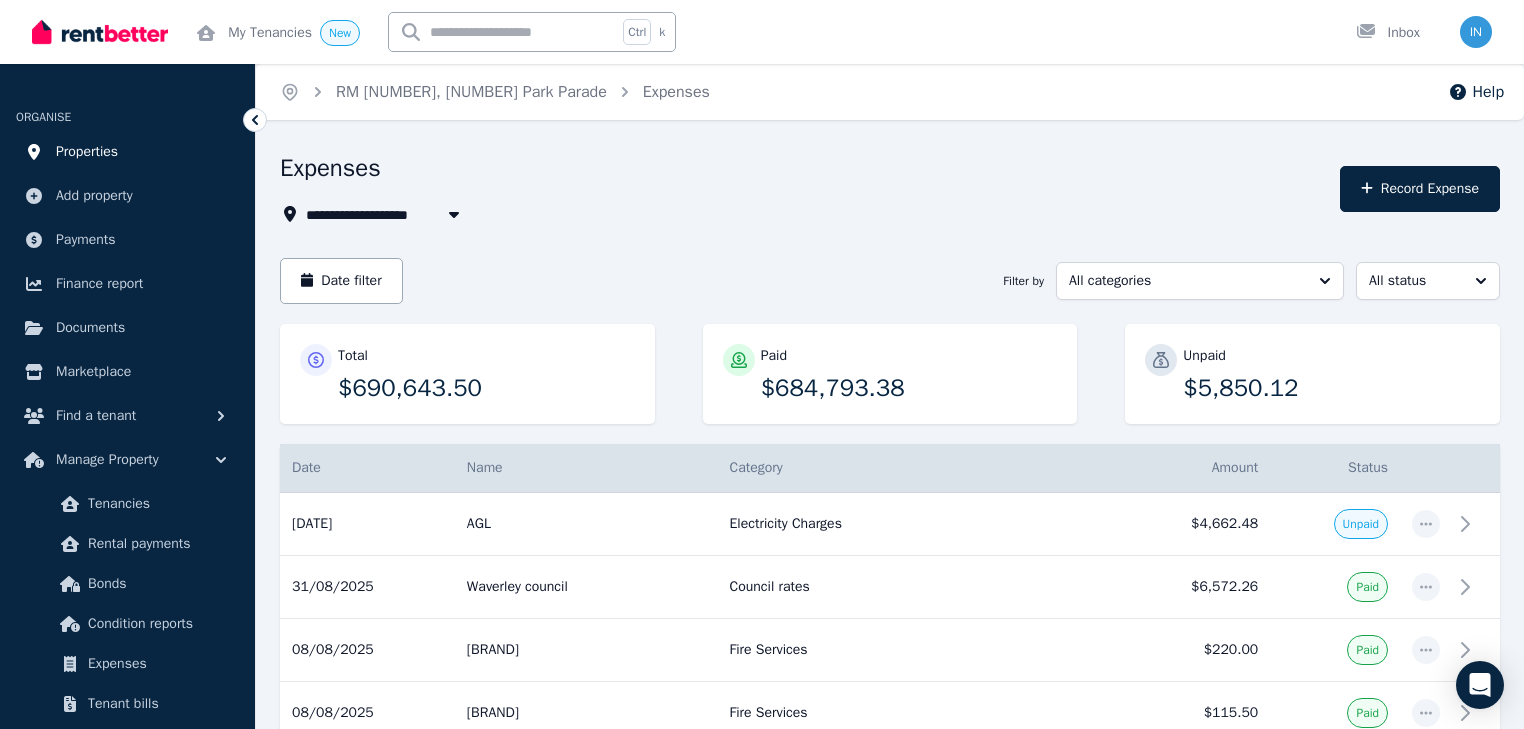 click on "Properties" at bounding box center (87, 152) 